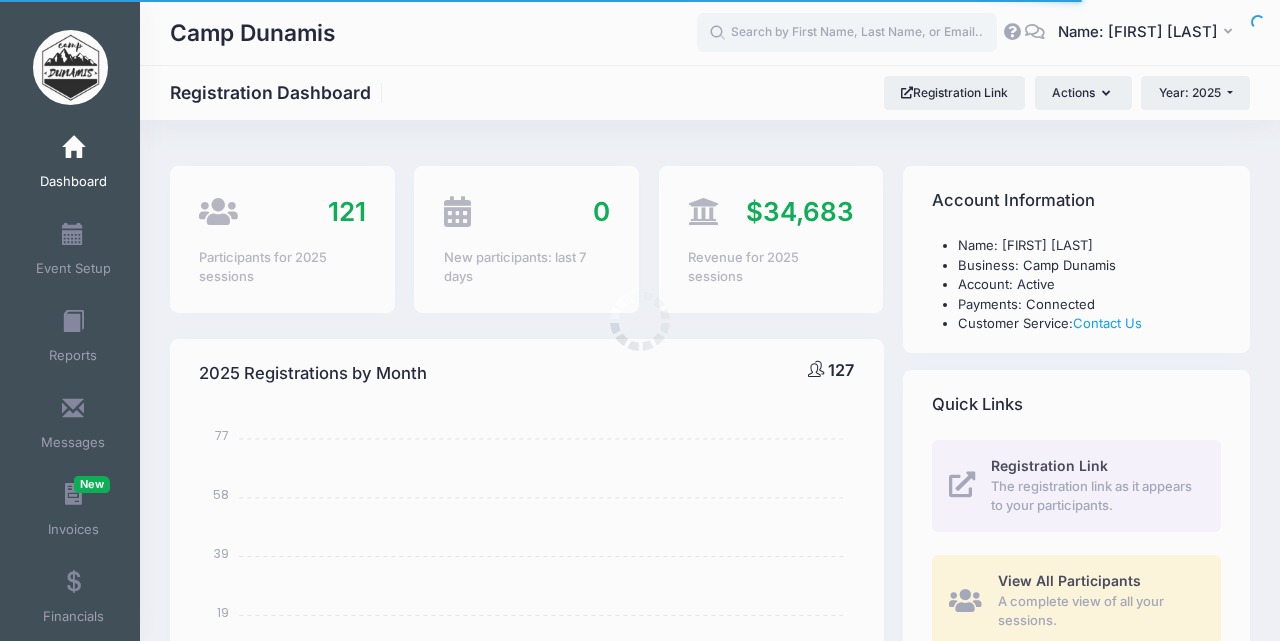 select 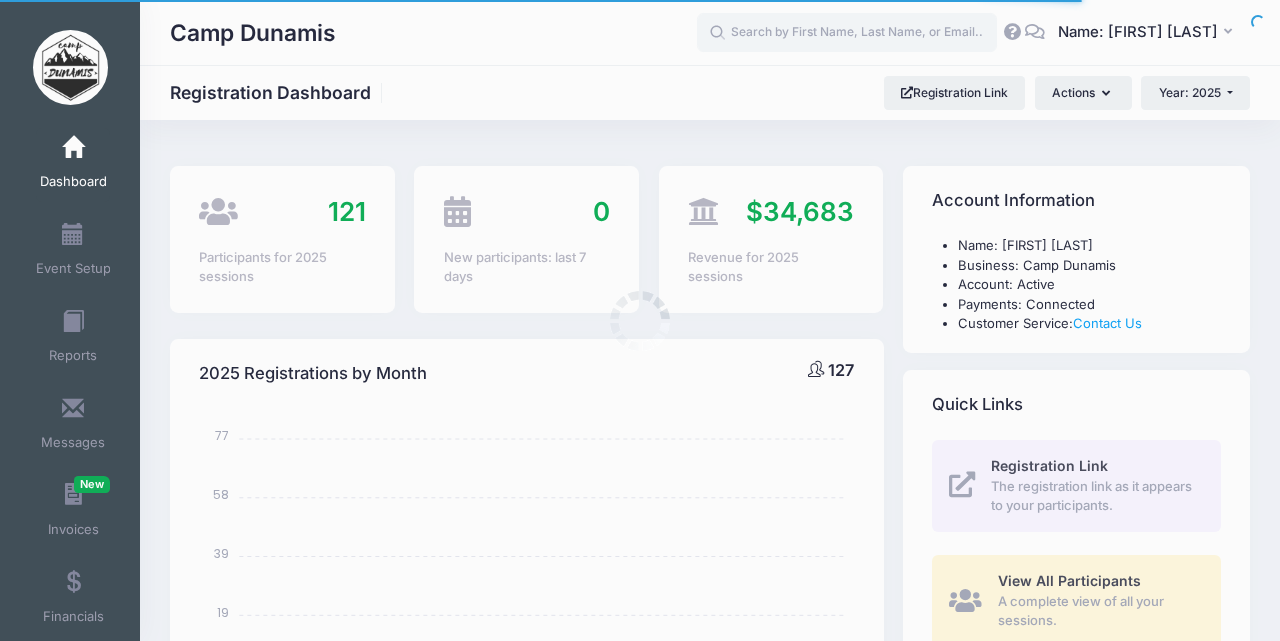 scroll, scrollTop: 0, scrollLeft: 0, axis: both 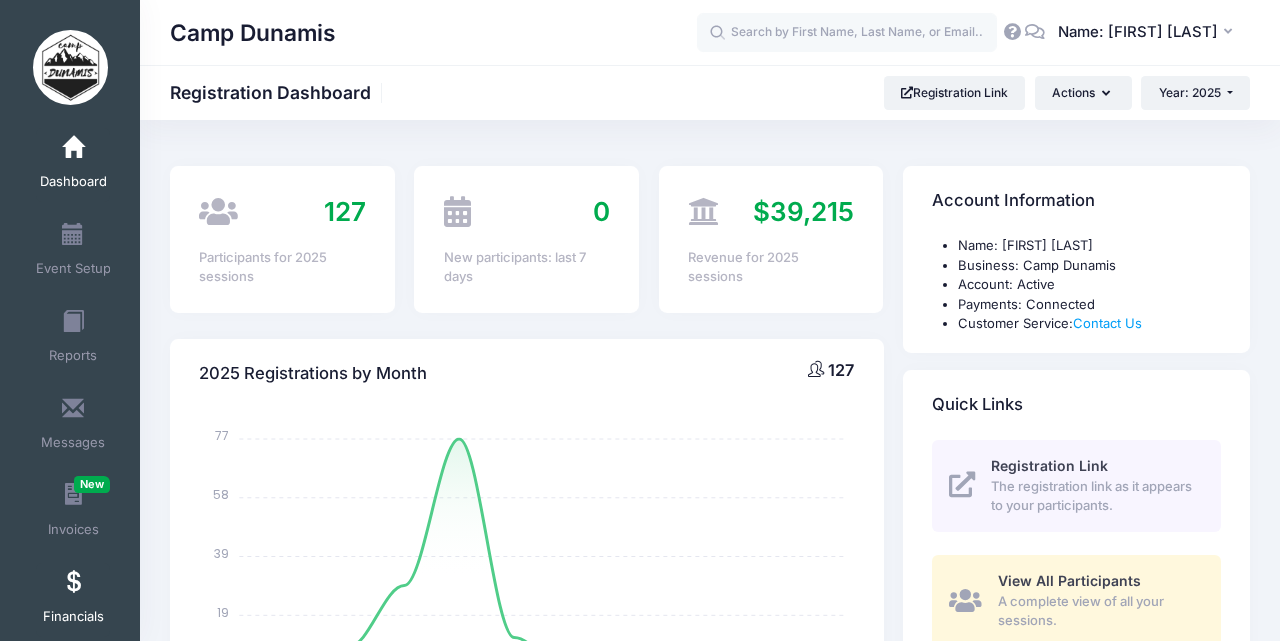 click on "Financials" at bounding box center [73, 600] 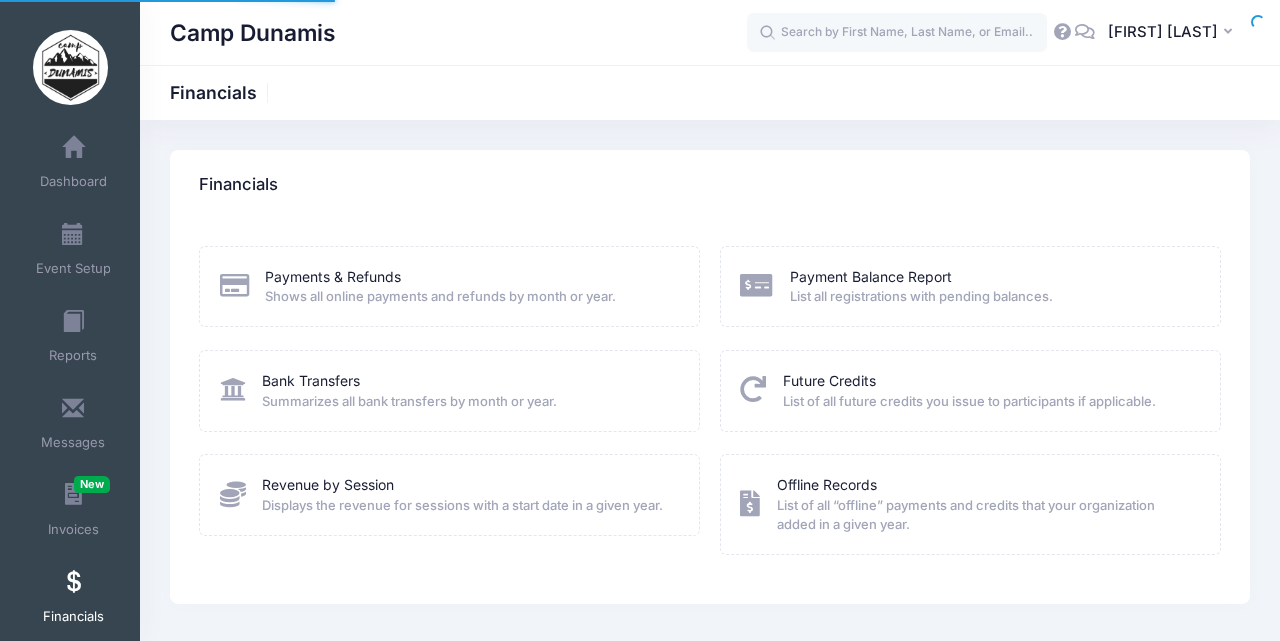 scroll, scrollTop: 0, scrollLeft: 0, axis: both 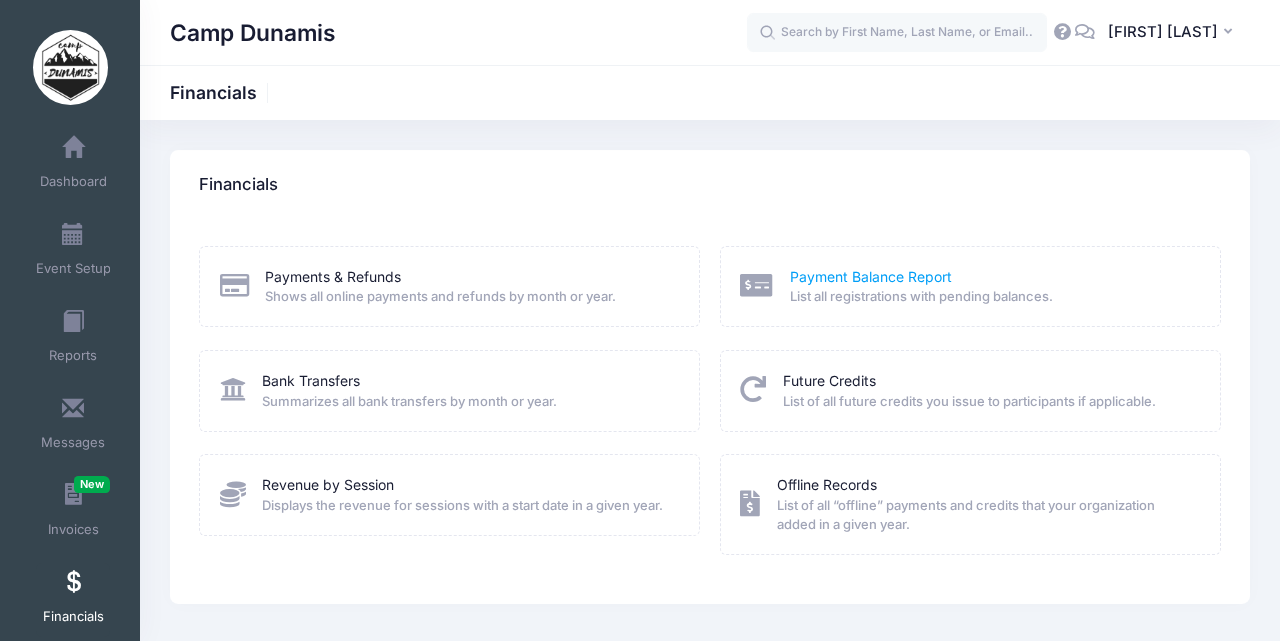 click on "Payment Balance Report" at bounding box center [871, 276] 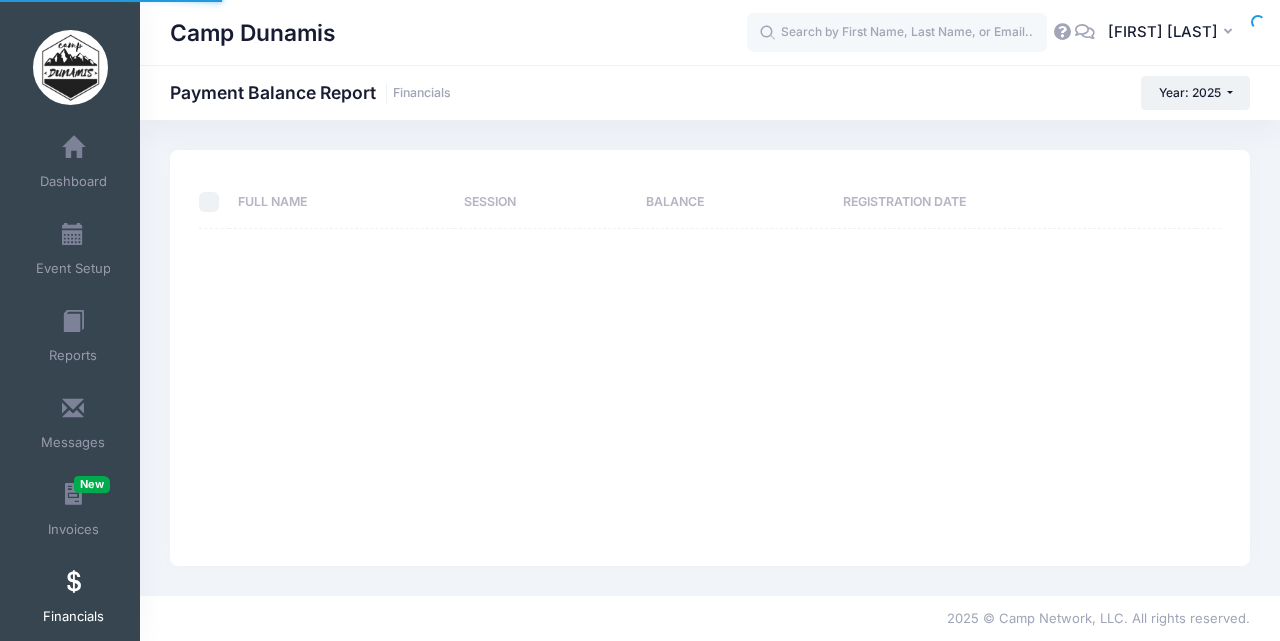 scroll, scrollTop: 0, scrollLeft: 0, axis: both 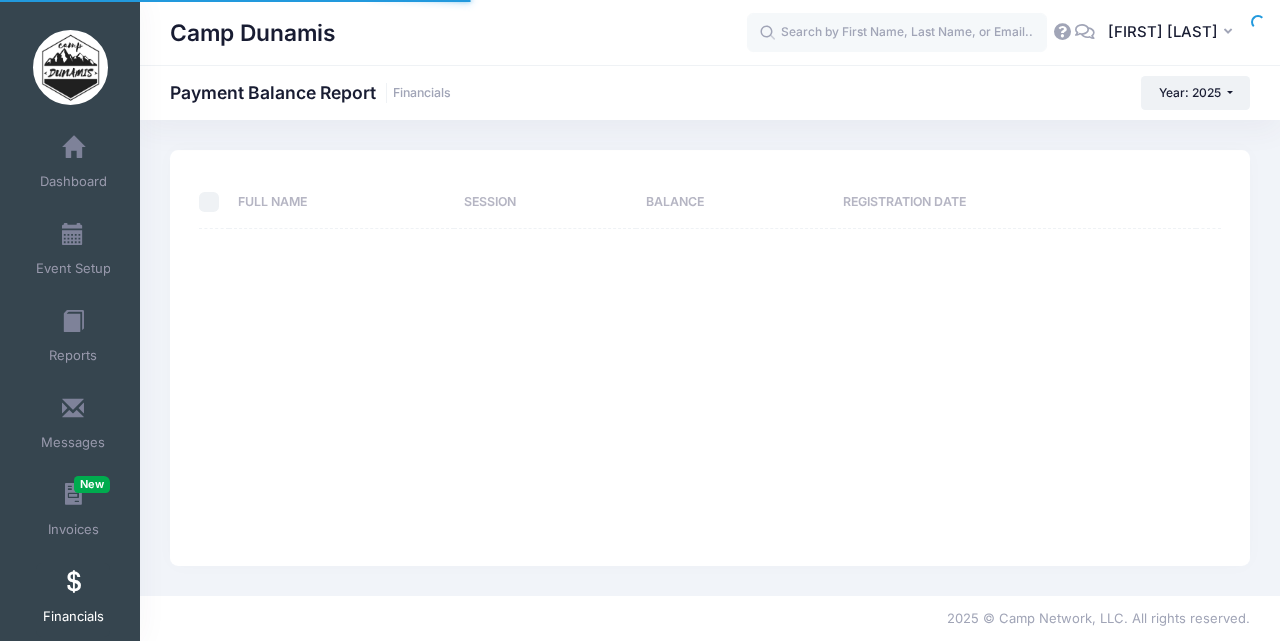 select on "10" 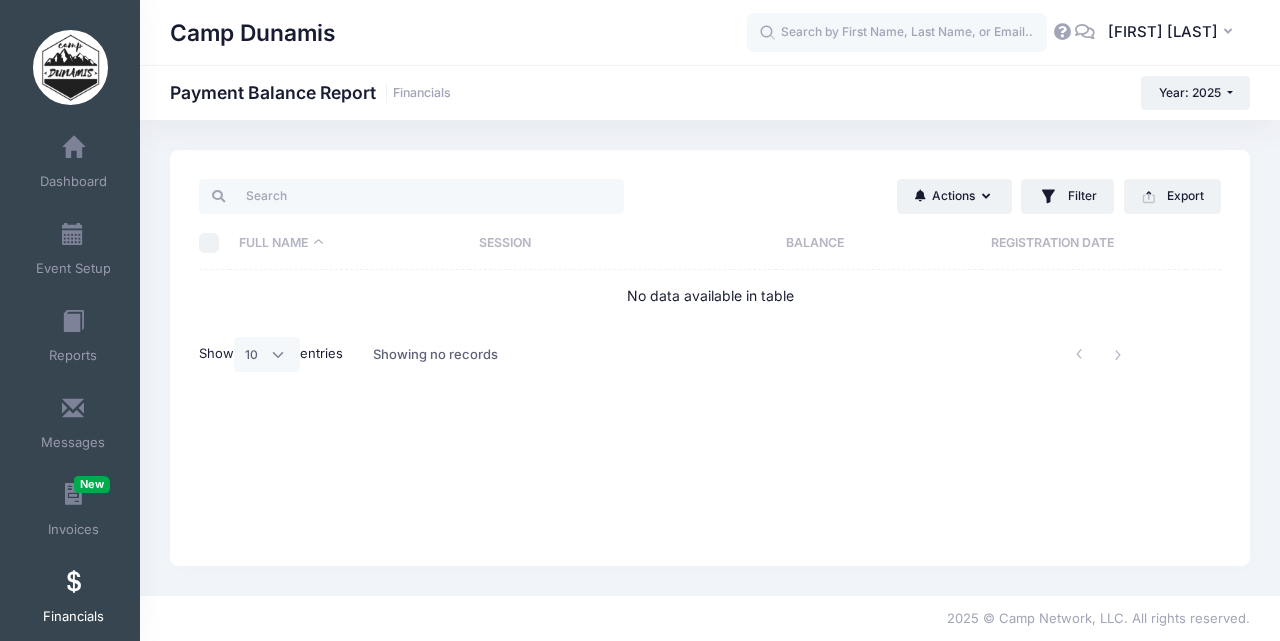 scroll, scrollTop: 0, scrollLeft: 0, axis: both 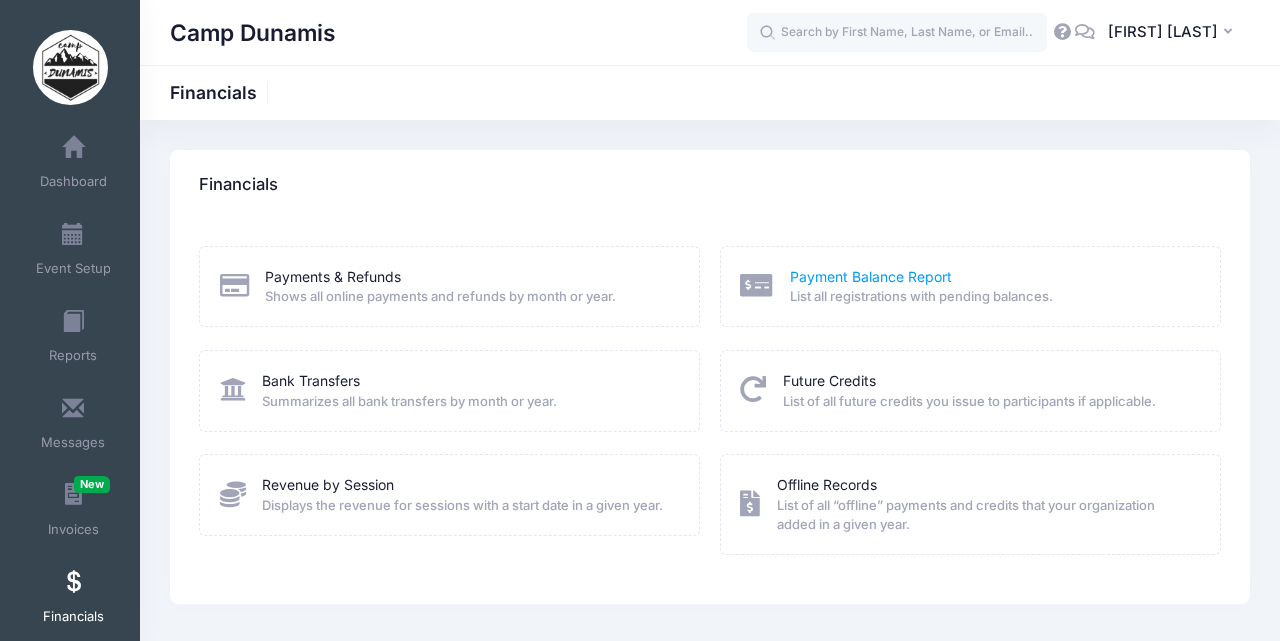 click on "Payment Balance Report" at bounding box center (871, 276) 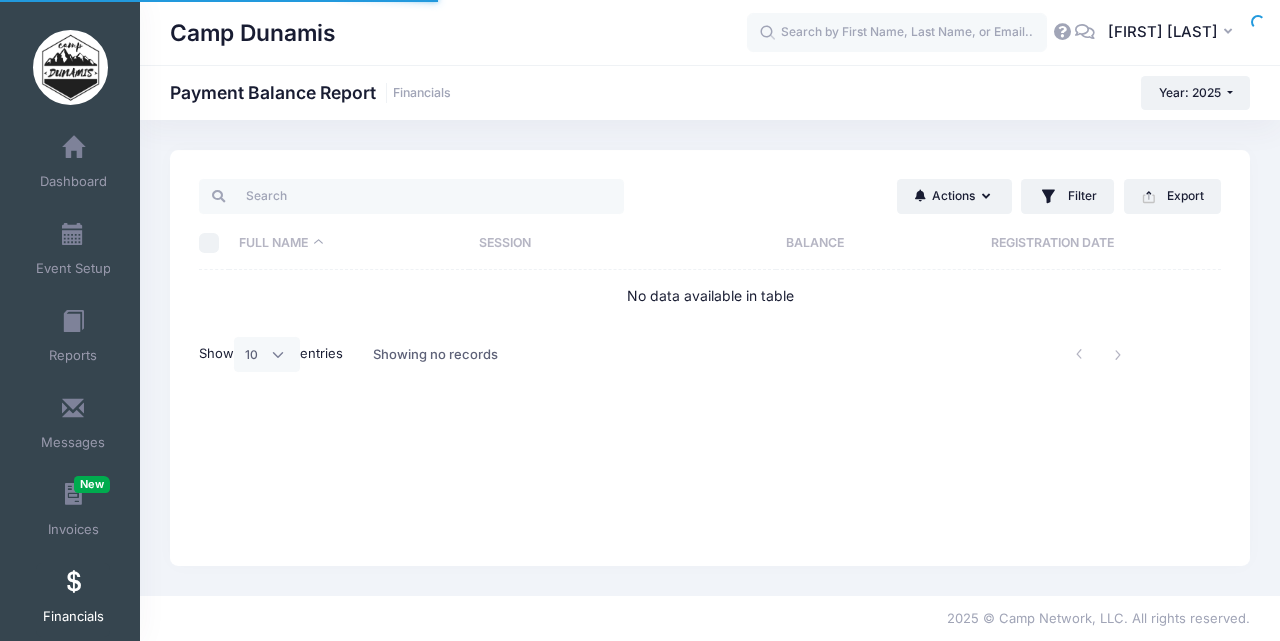 select on "10" 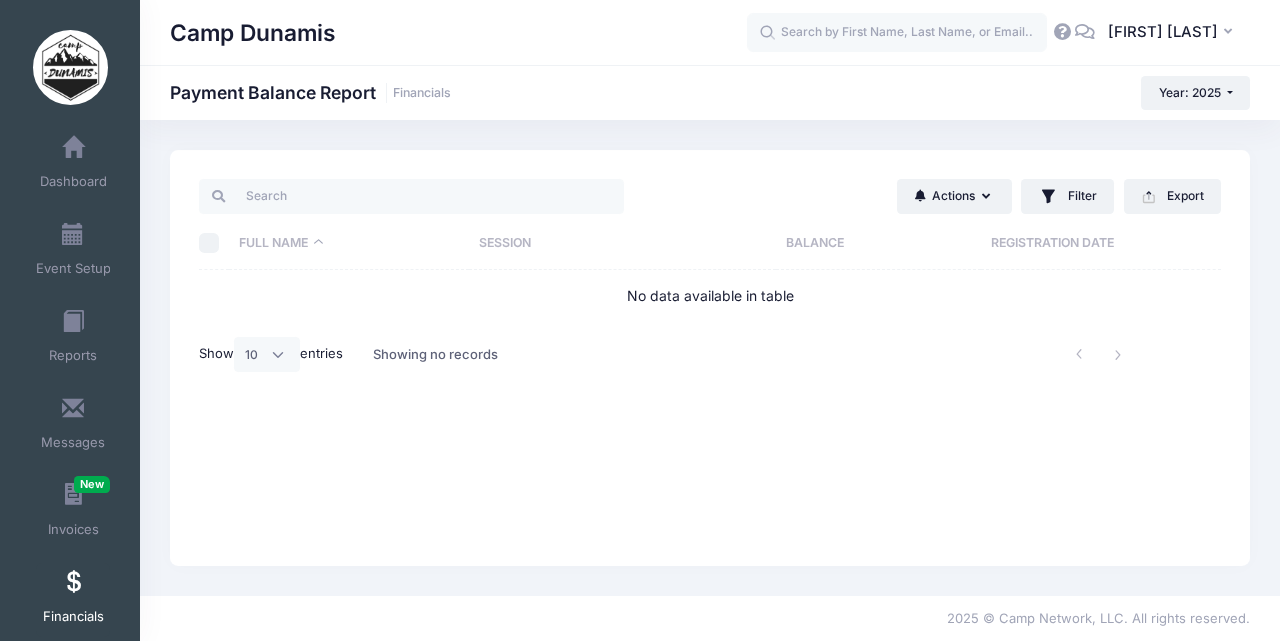 click on "Financials" at bounding box center (73, 600) 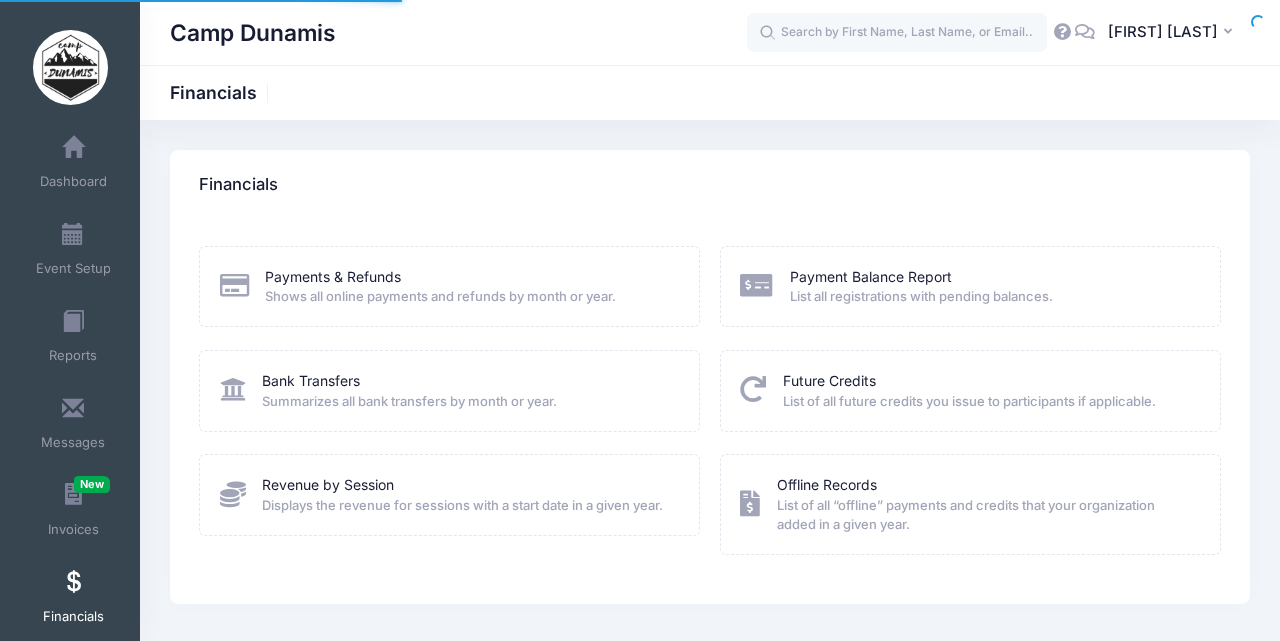 scroll, scrollTop: 0, scrollLeft: 0, axis: both 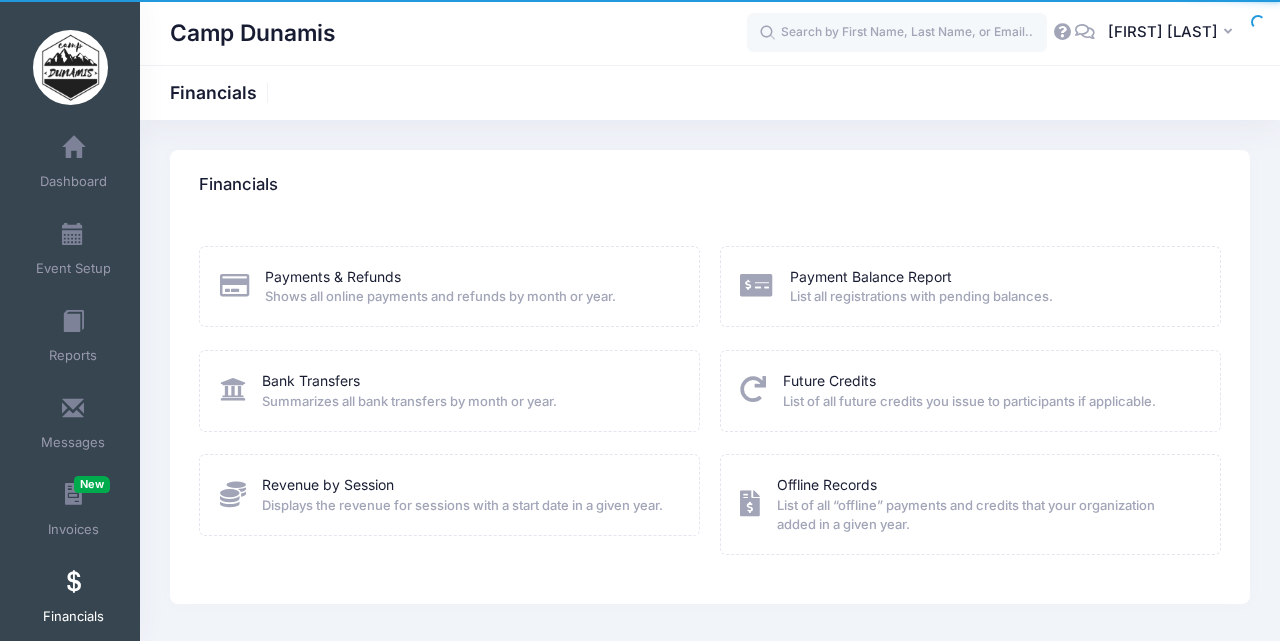 click on "Summarizes all bank transfers by month or year." at bounding box center (409, 402) 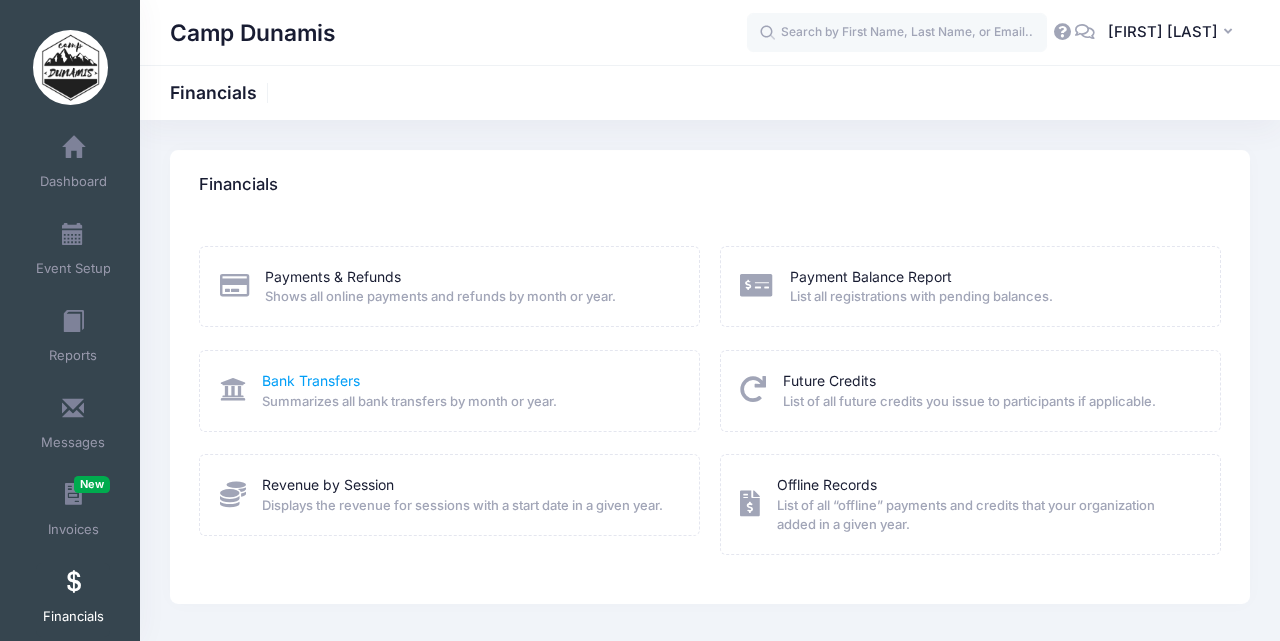 click on "Bank Transfers" at bounding box center (311, 380) 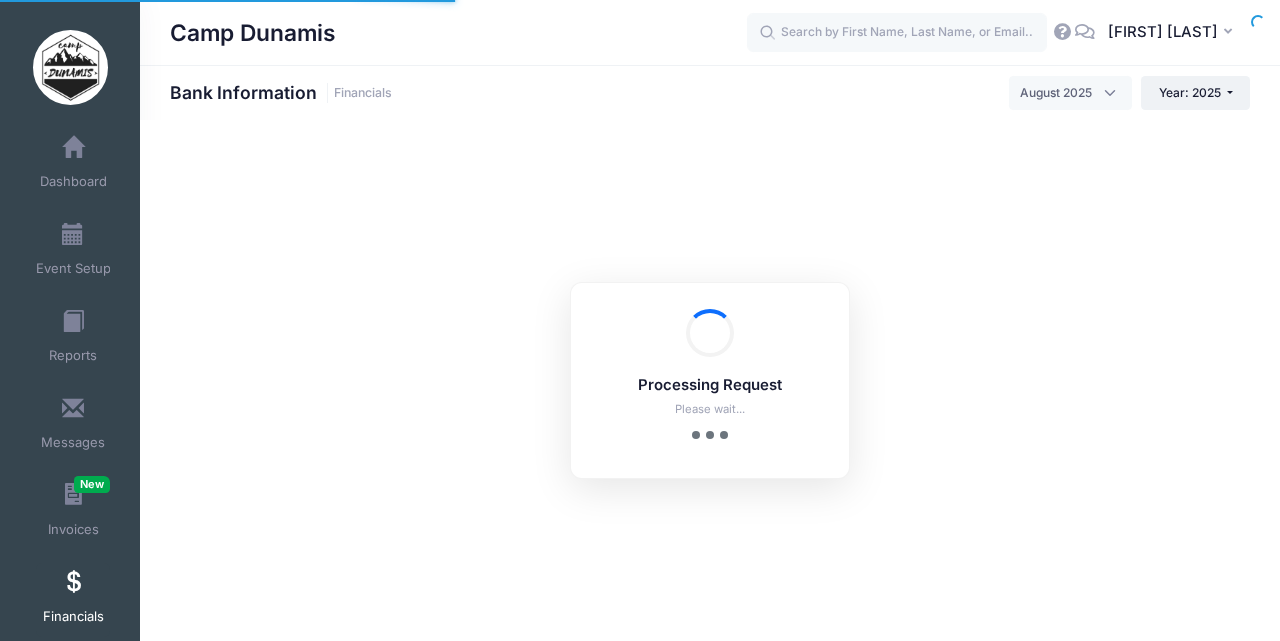 select on "10" 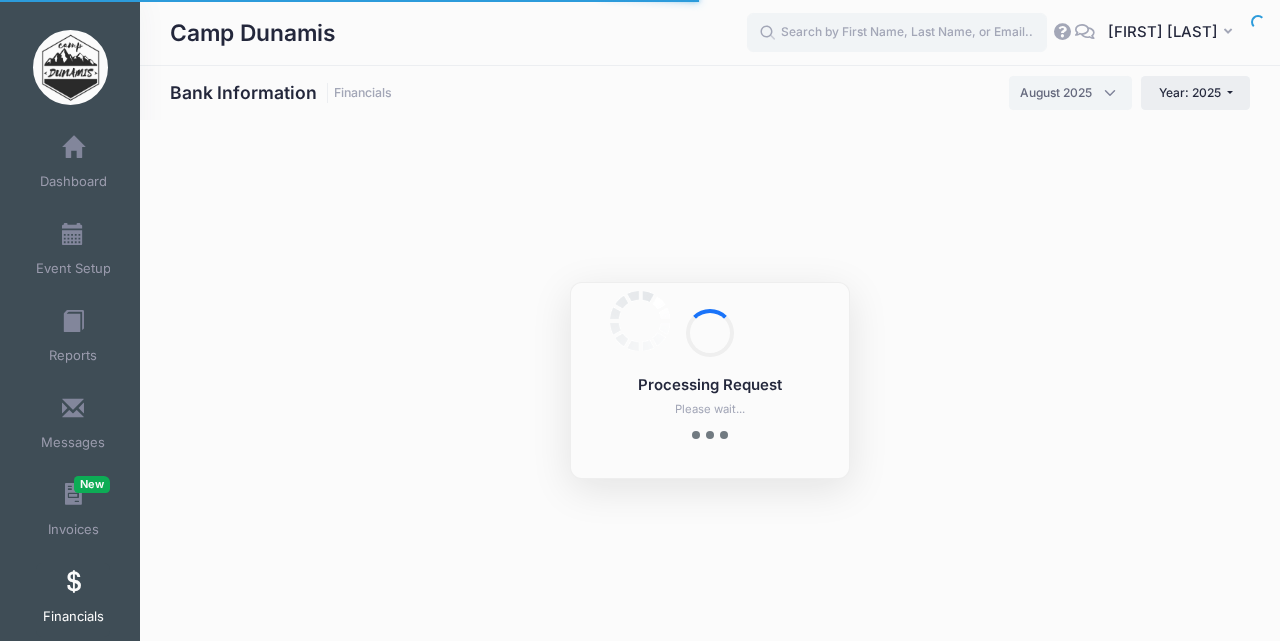 scroll, scrollTop: 0, scrollLeft: 0, axis: both 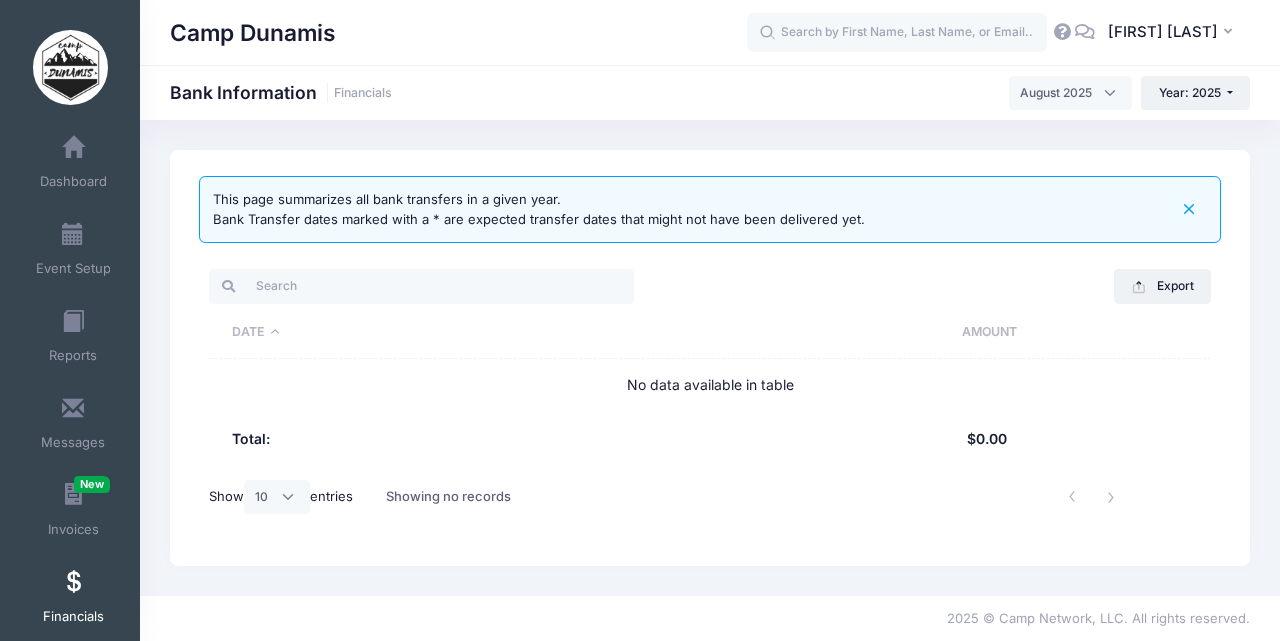 click on "Date" at bounding box center (420, 333) 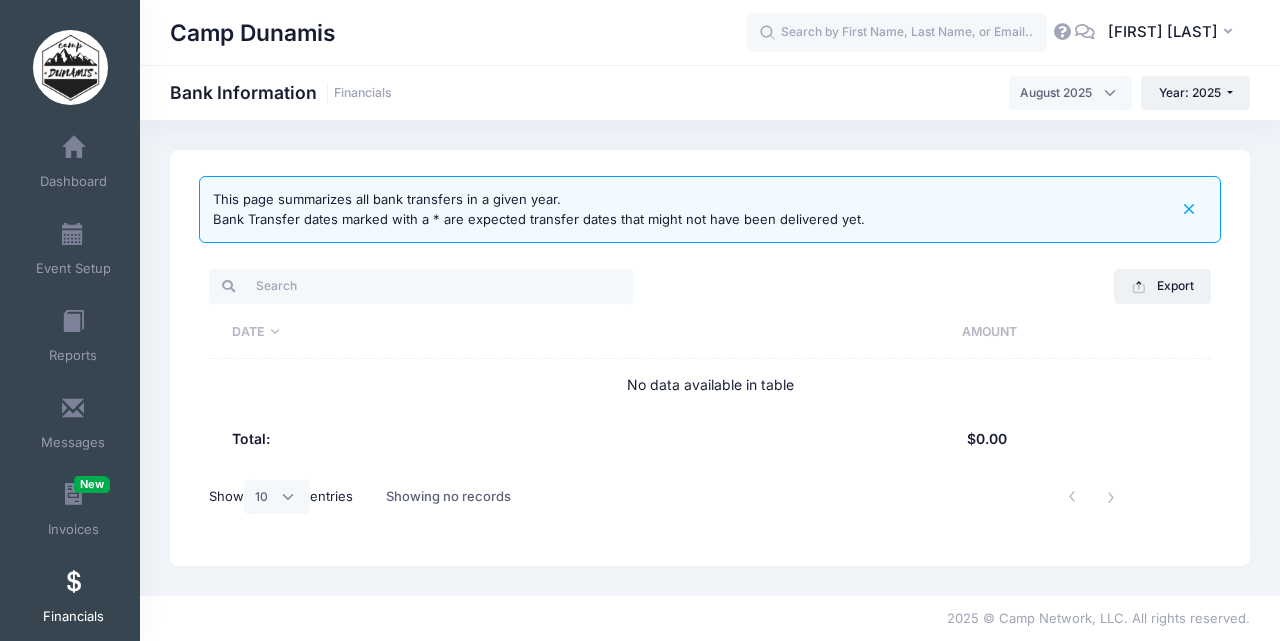 click on "Financials" at bounding box center (73, 600) 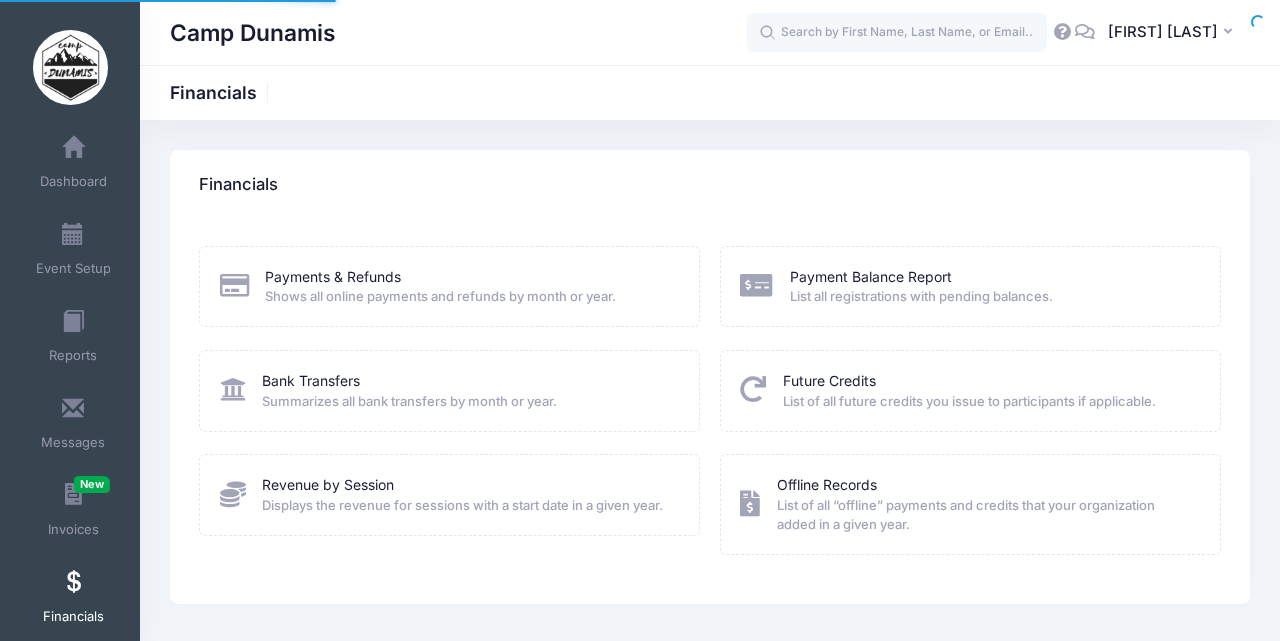 scroll, scrollTop: 0, scrollLeft: 0, axis: both 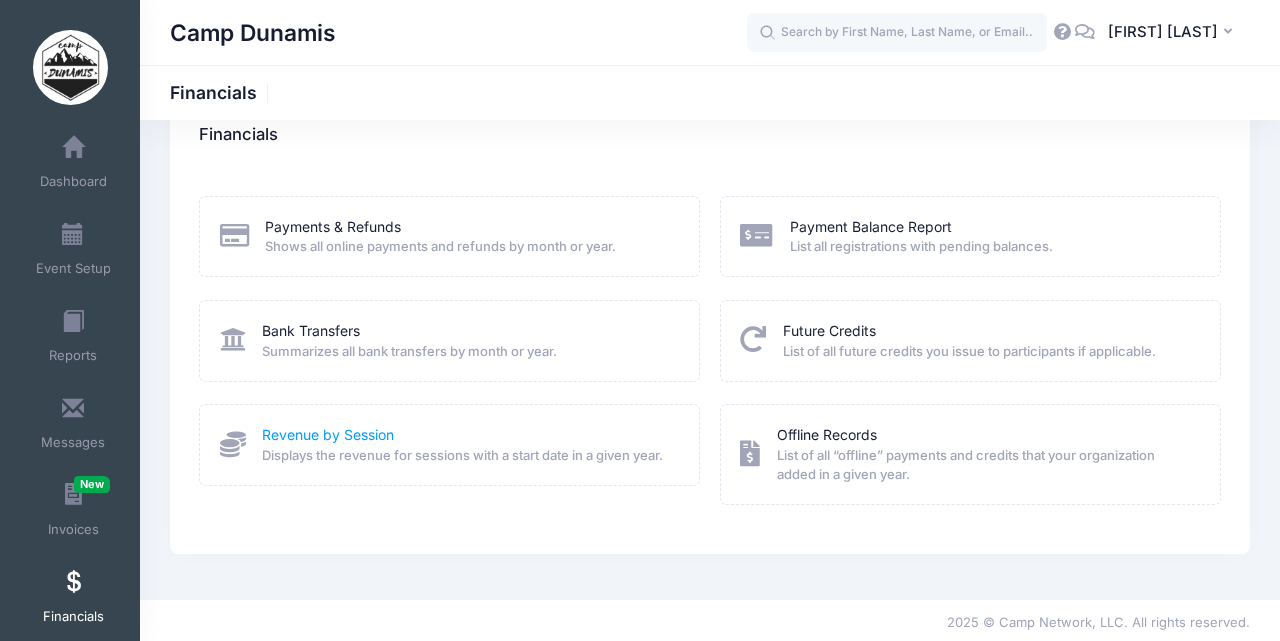click on "Revenue by Session" at bounding box center (328, 434) 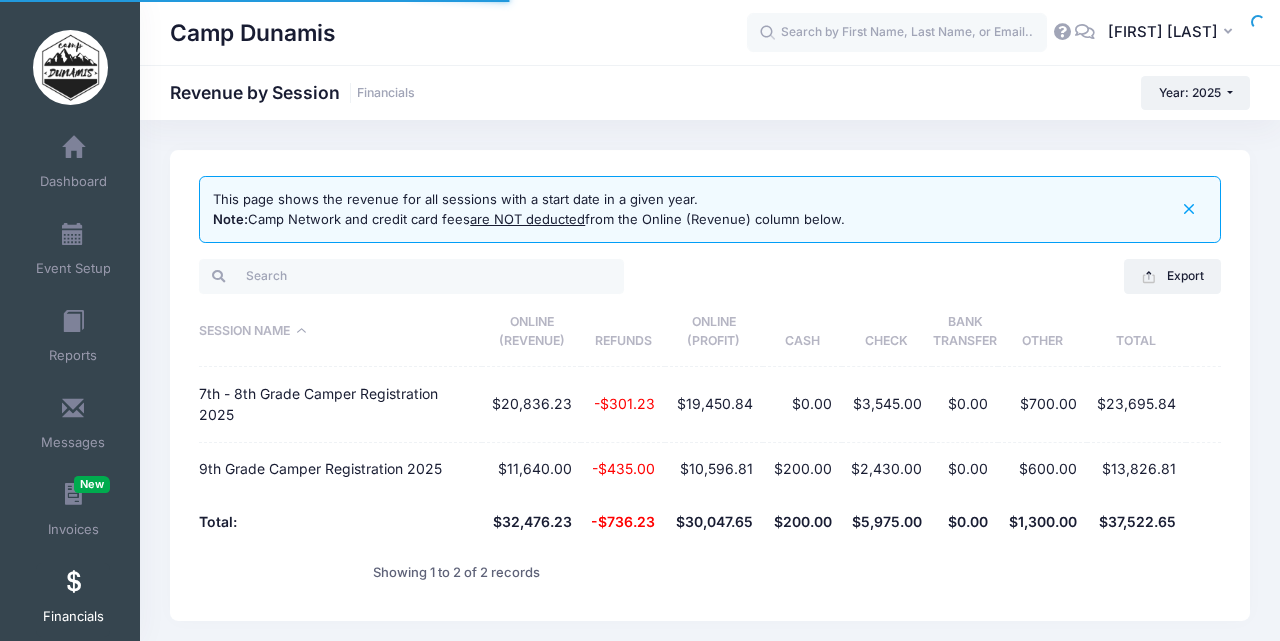 scroll, scrollTop: 0, scrollLeft: 0, axis: both 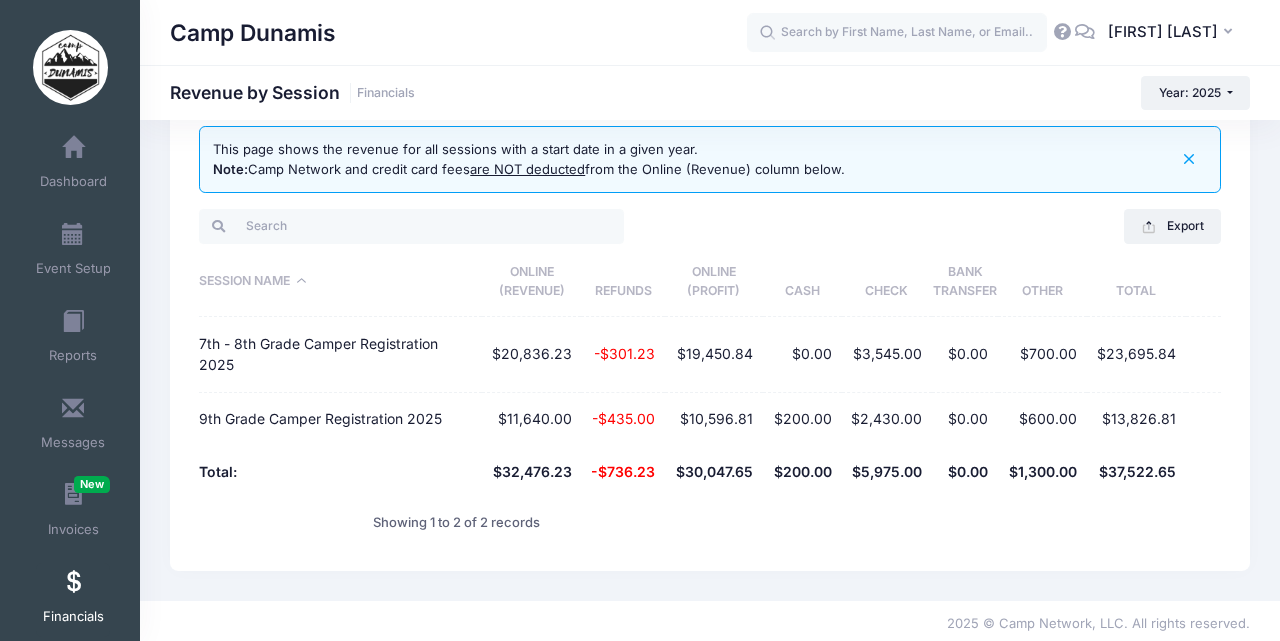 click on "Refunds" at bounding box center [623, 282] 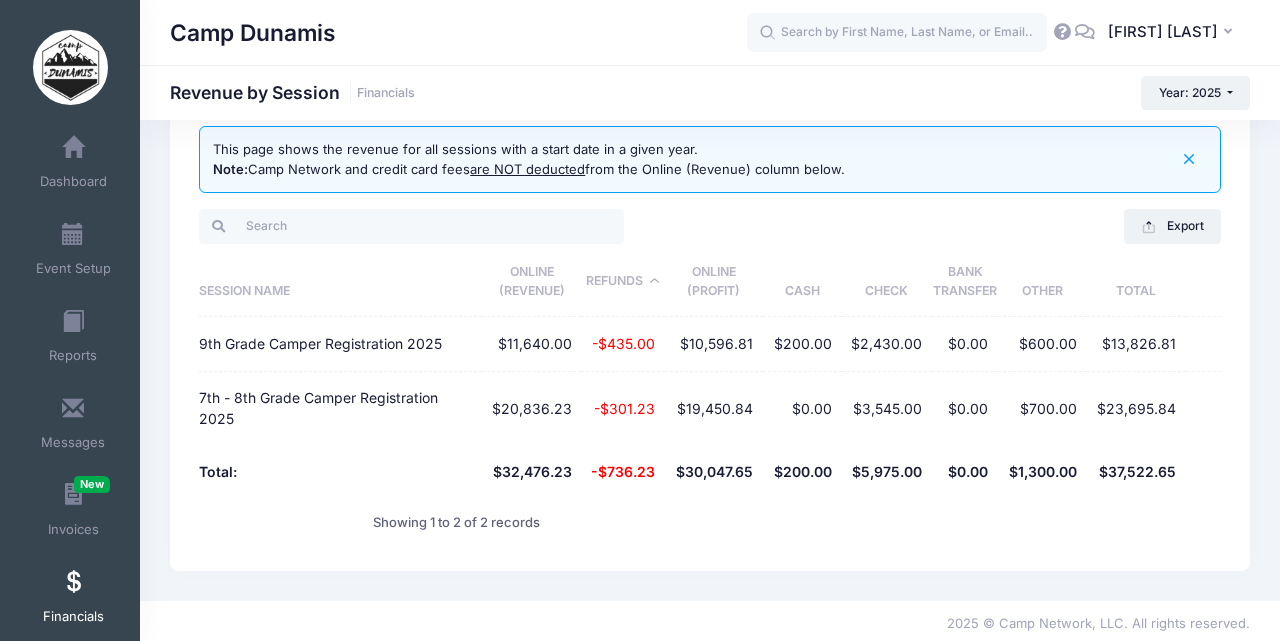 click on "Refunds" at bounding box center (623, 282) 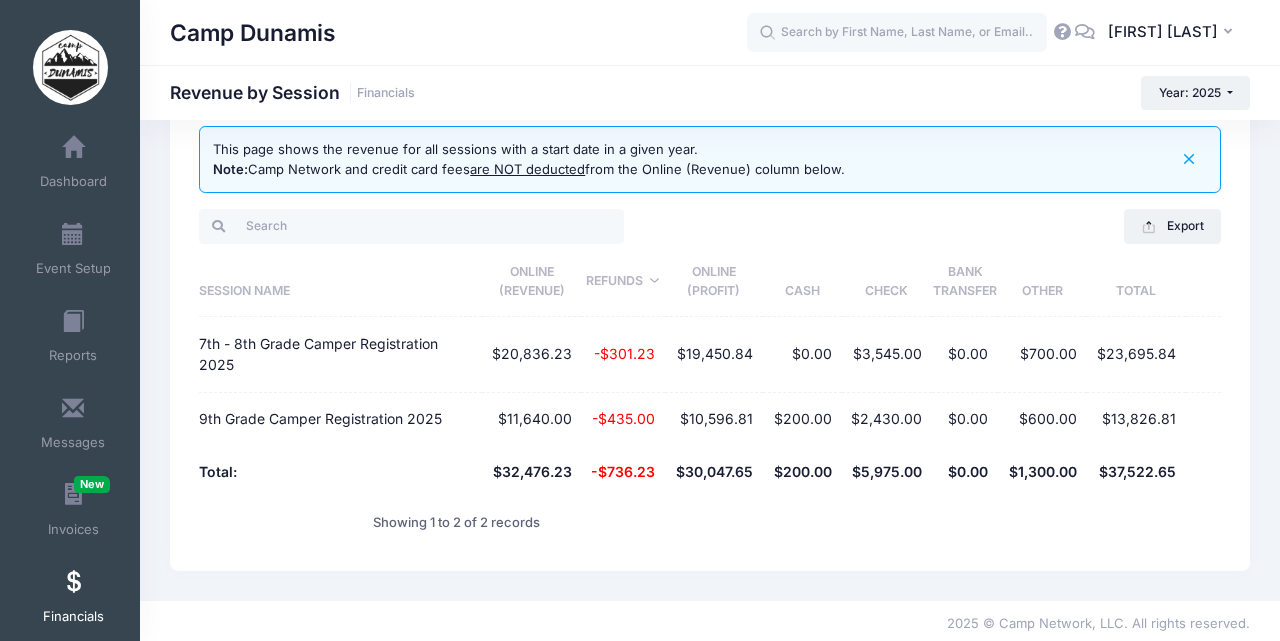 click on "Refunds" at bounding box center (623, 282) 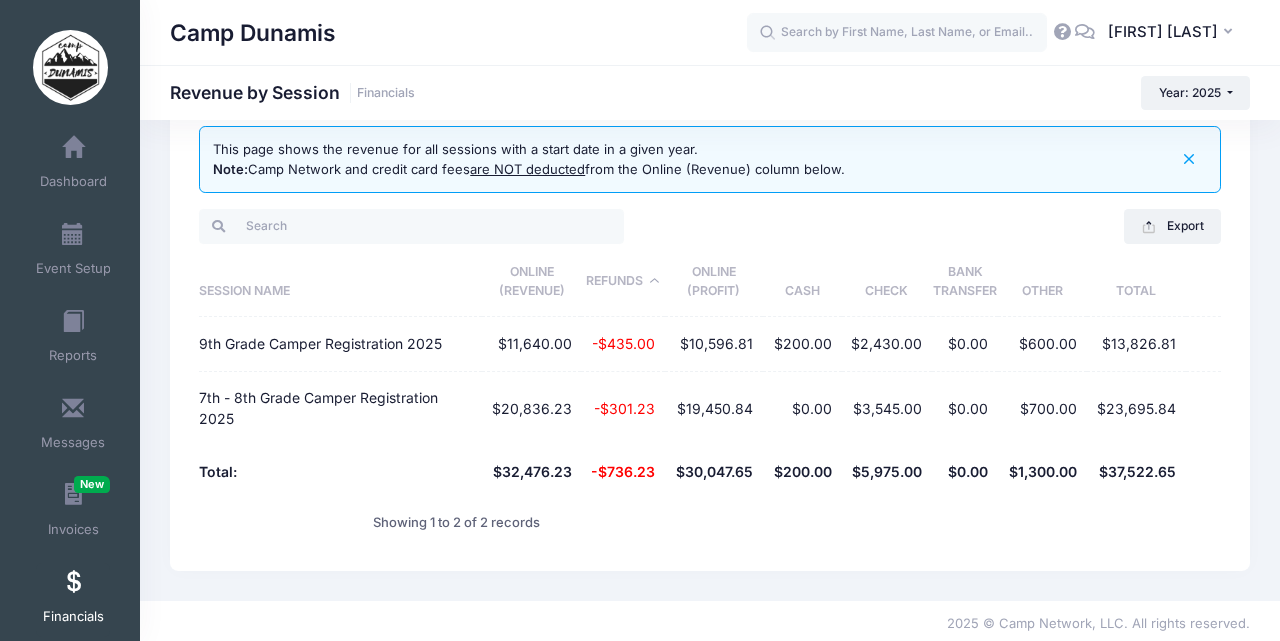 click on "Refunds" at bounding box center [623, 282] 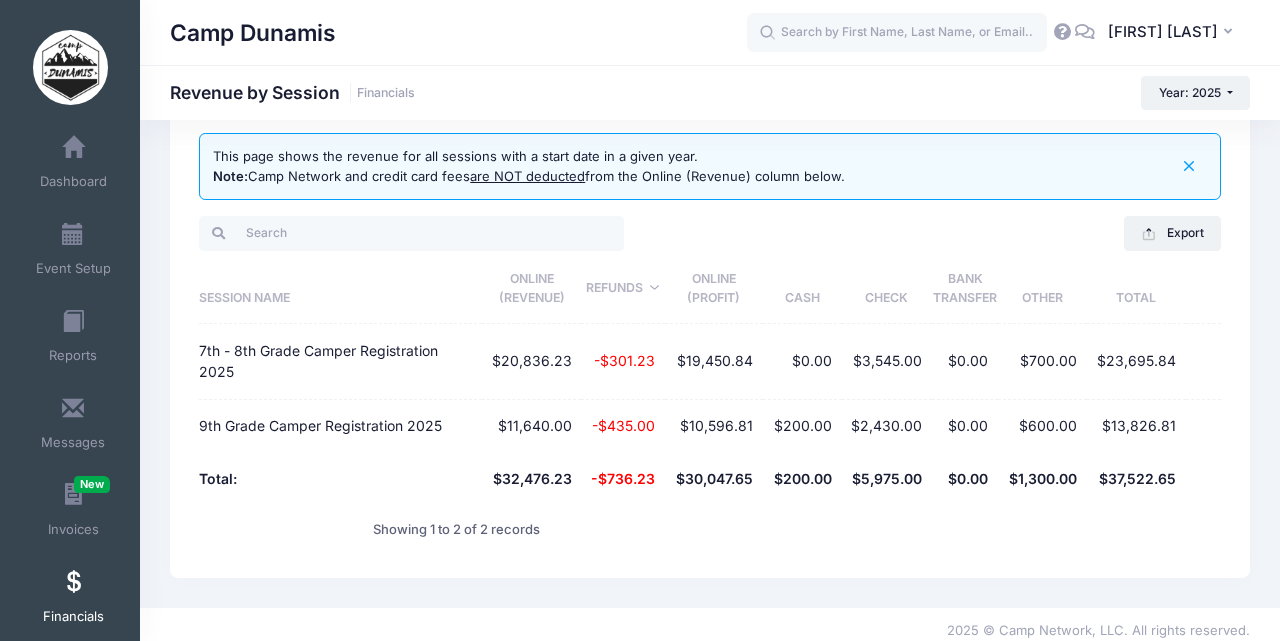 scroll, scrollTop: 39, scrollLeft: 0, axis: vertical 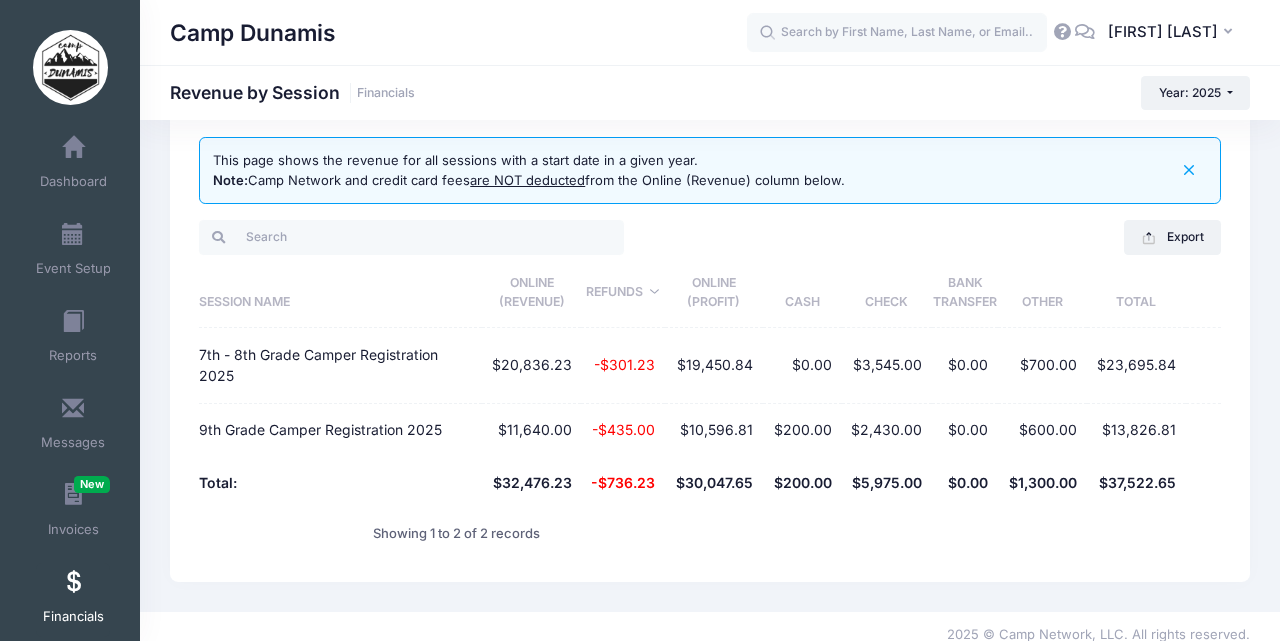 click on "$600.00" at bounding box center [1042, 430] 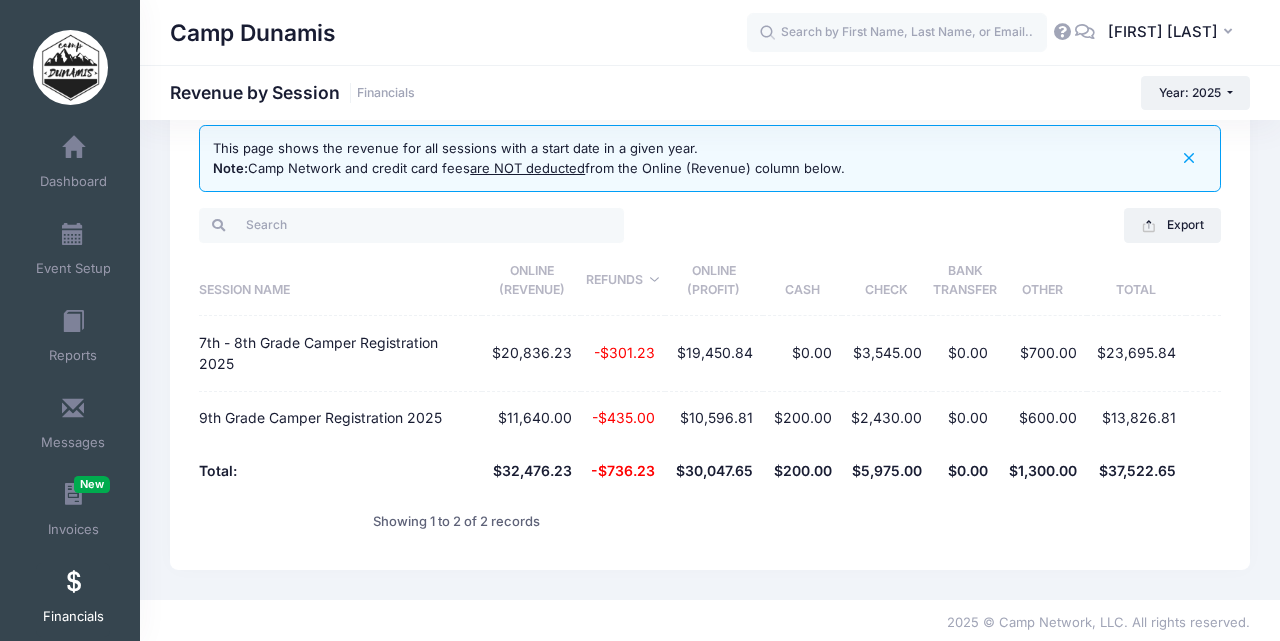 scroll, scrollTop: 50, scrollLeft: 0, axis: vertical 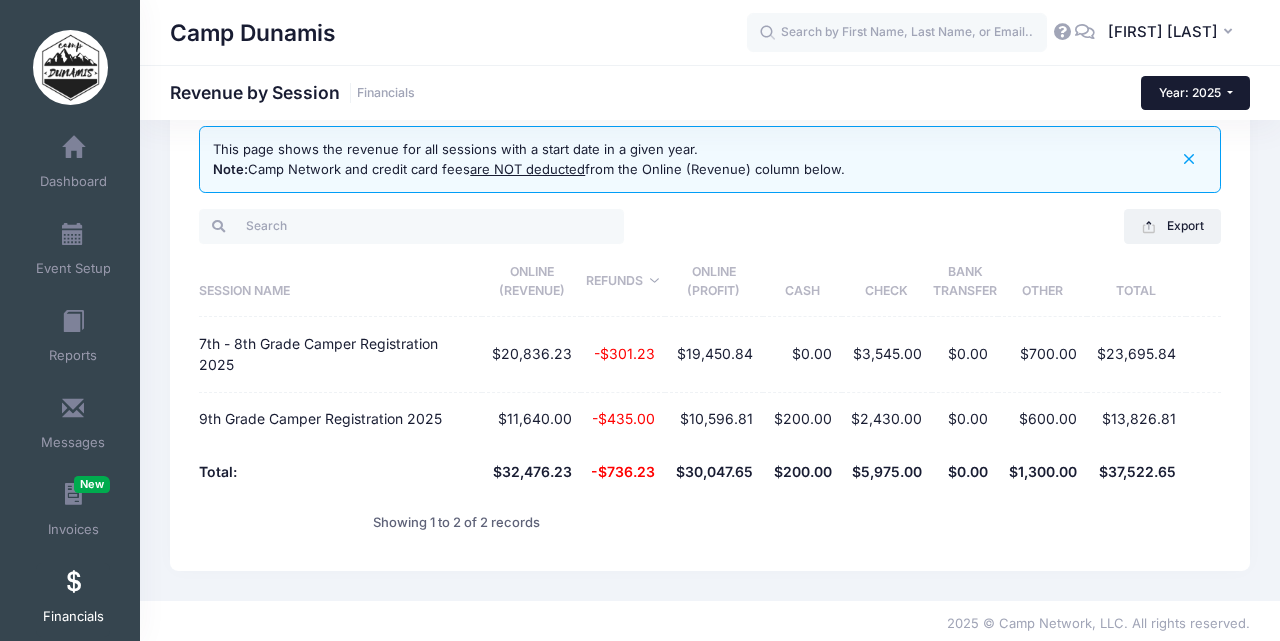 click on "Year: 2025" at bounding box center [1195, 93] 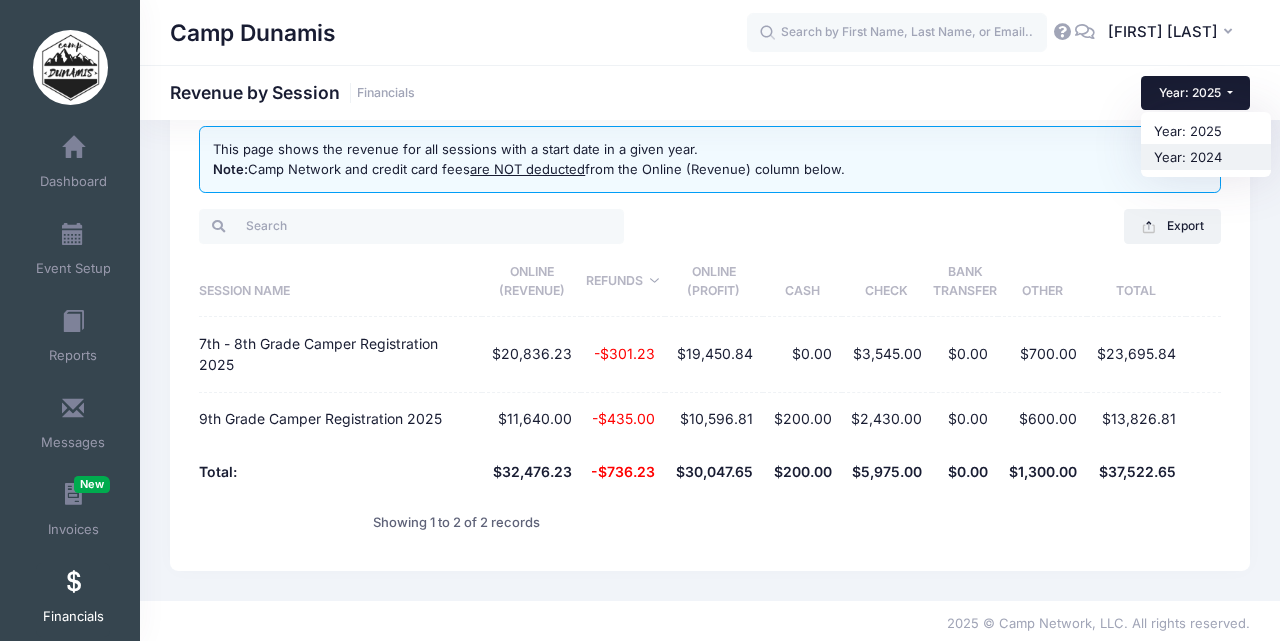 click on "Year: 2024" at bounding box center [1206, 157] 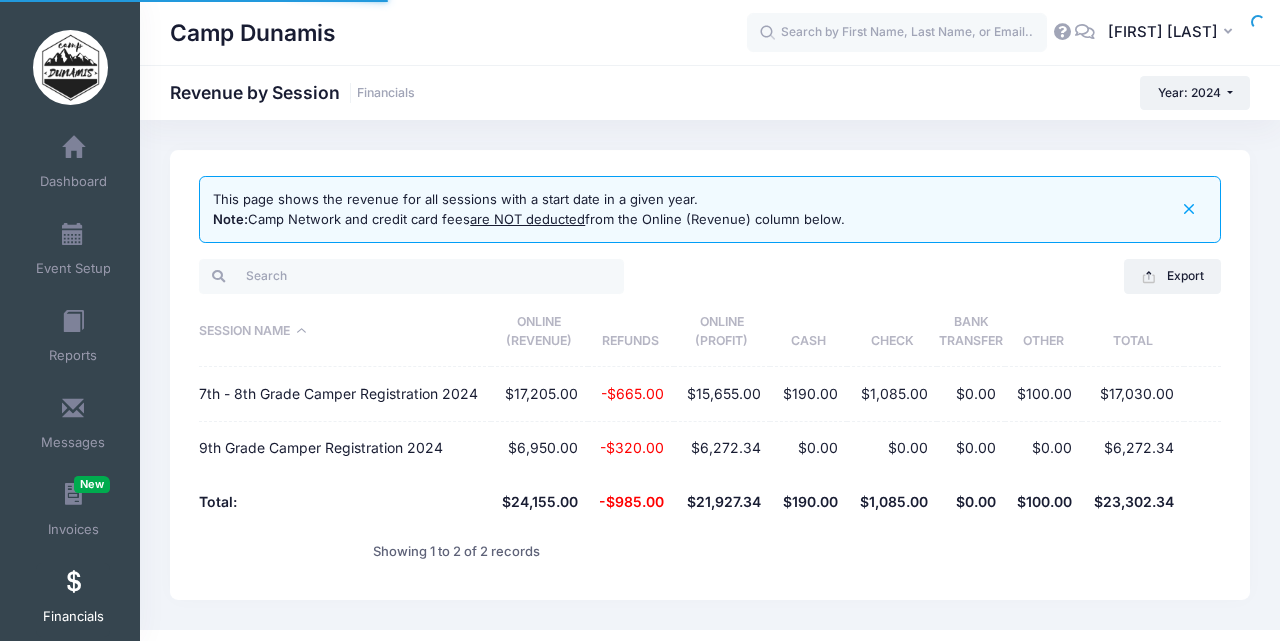 scroll, scrollTop: 0, scrollLeft: 0, axis: both 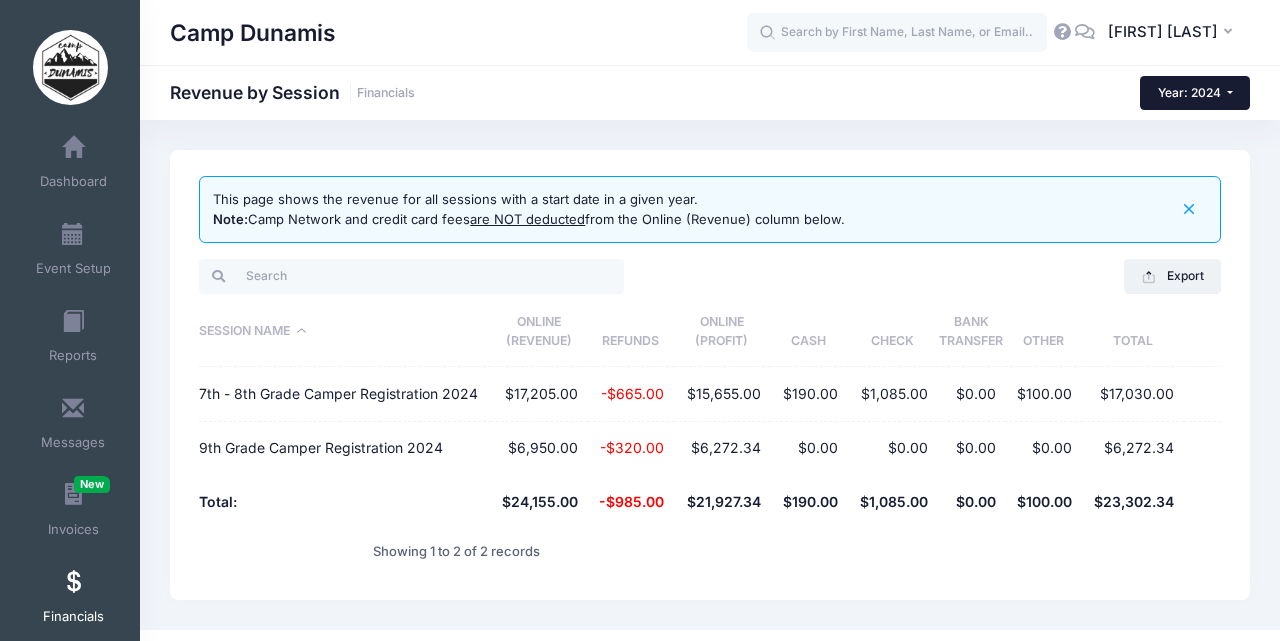 click on "Year: 2024" at bounding box center (1189, 92) 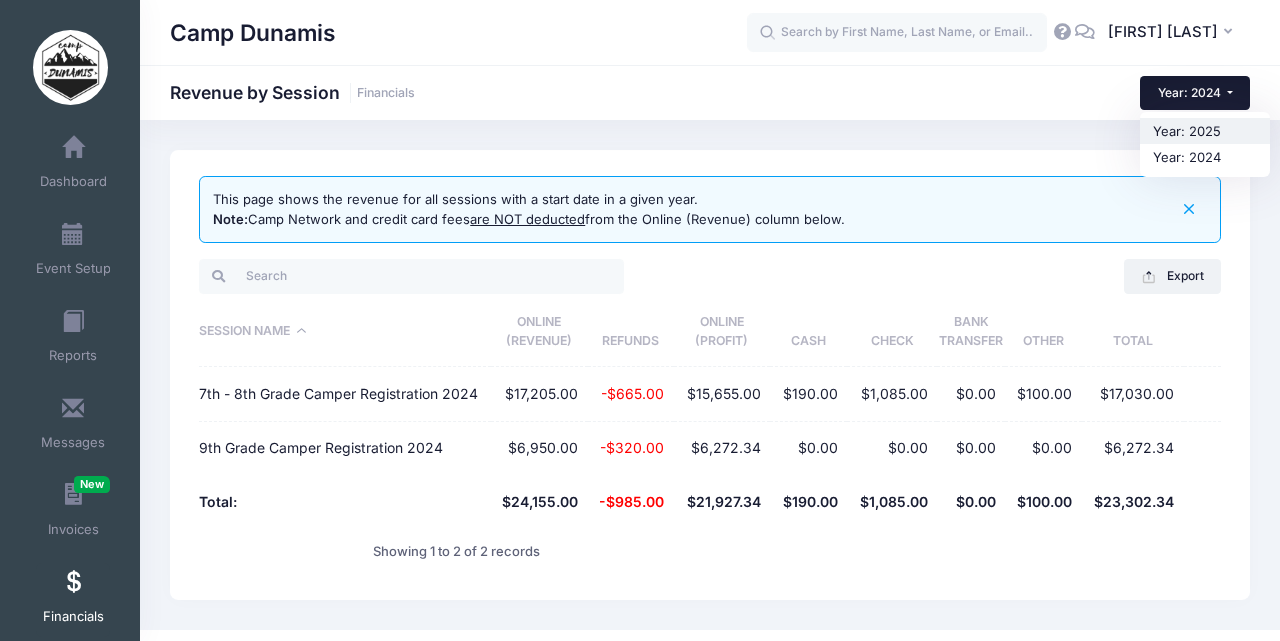 click on "Year: 2025" at bounding box center (1205, 131) 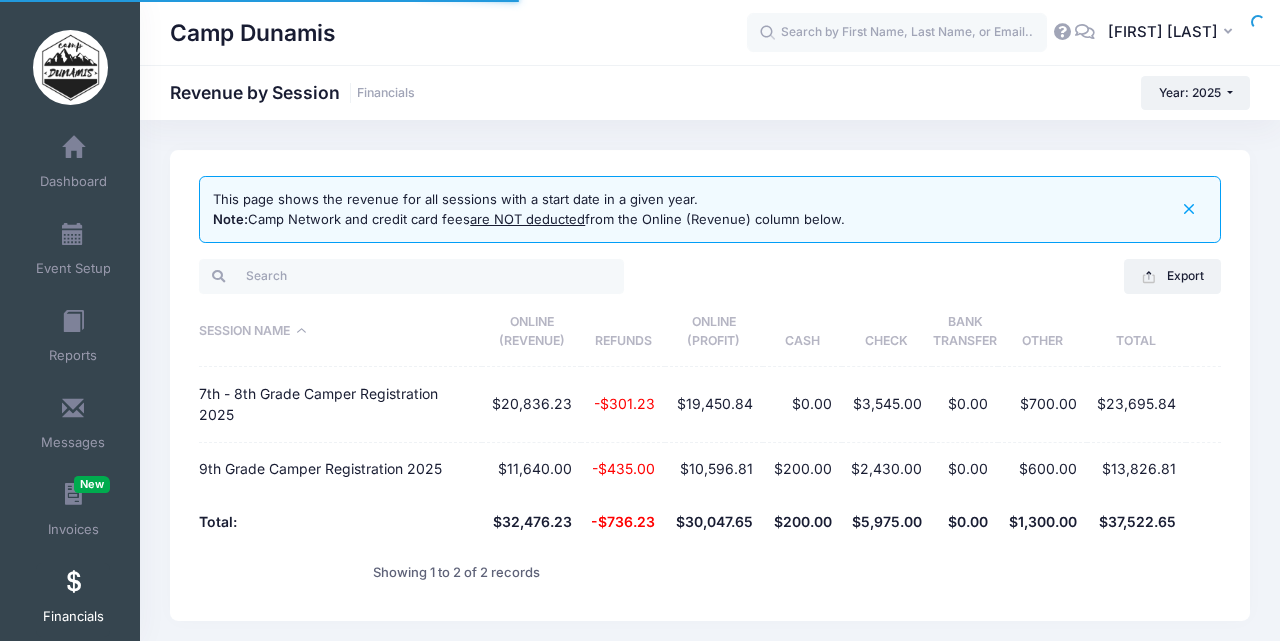 scroll, scrollTop: 0, scrollLeft: 0, axis: both 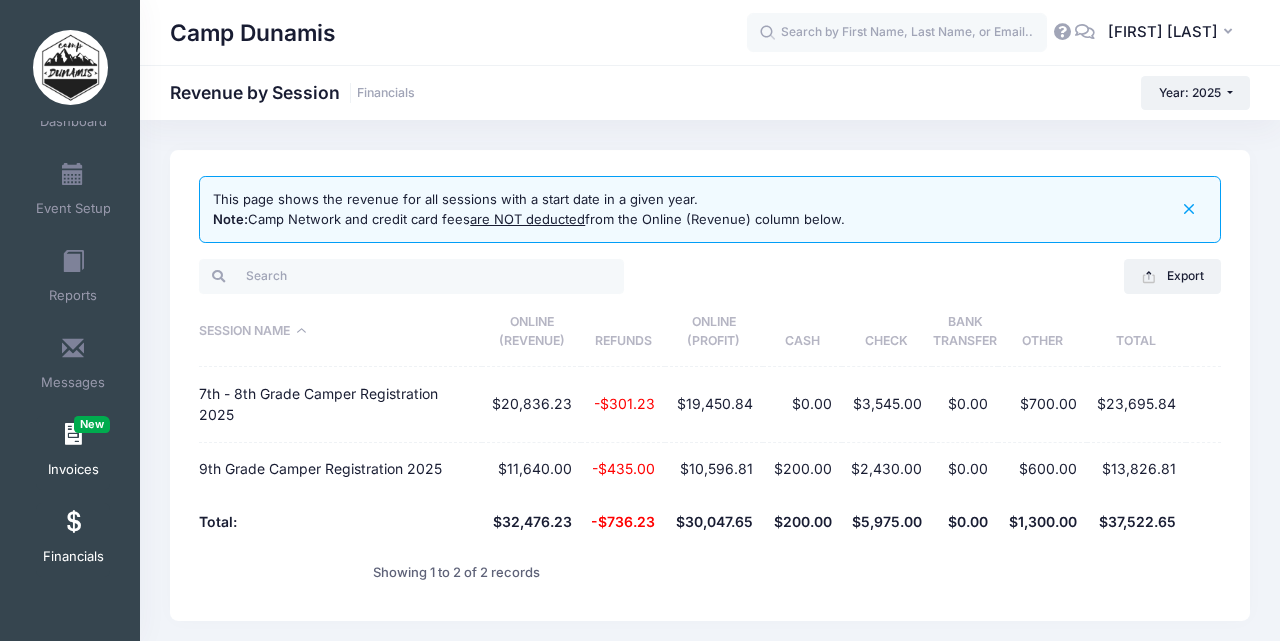 click at bounding box center [73, 435] 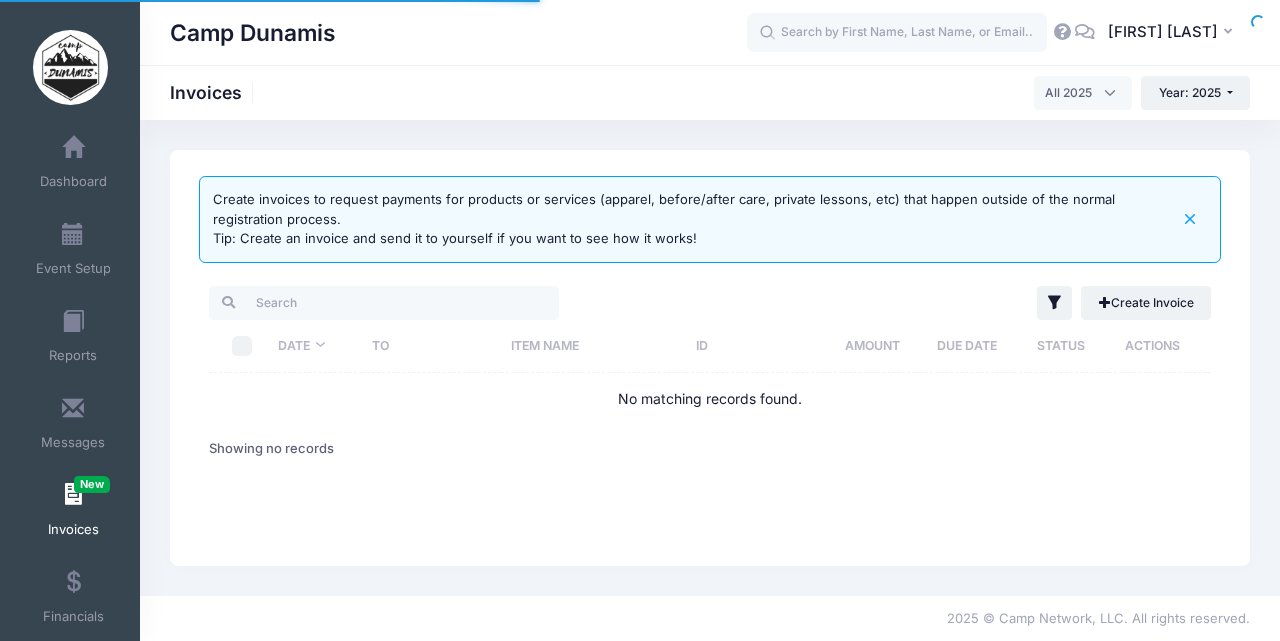 select 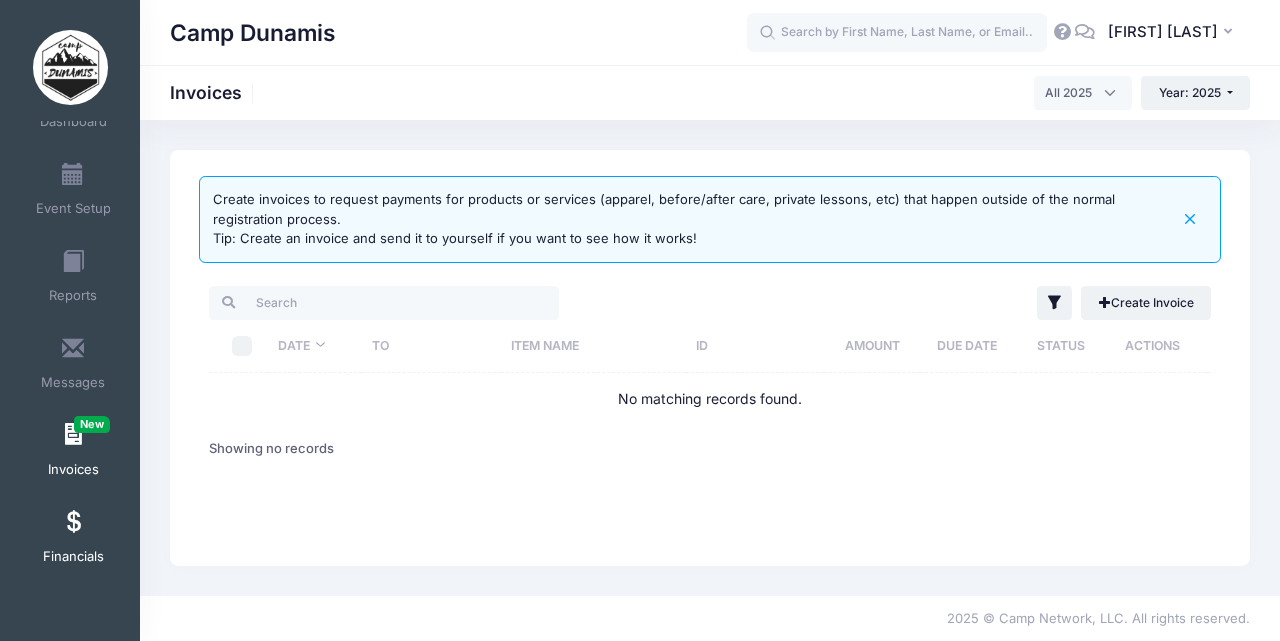 scroll, scrollTop: 0, scrollLeft: 0, axis: both 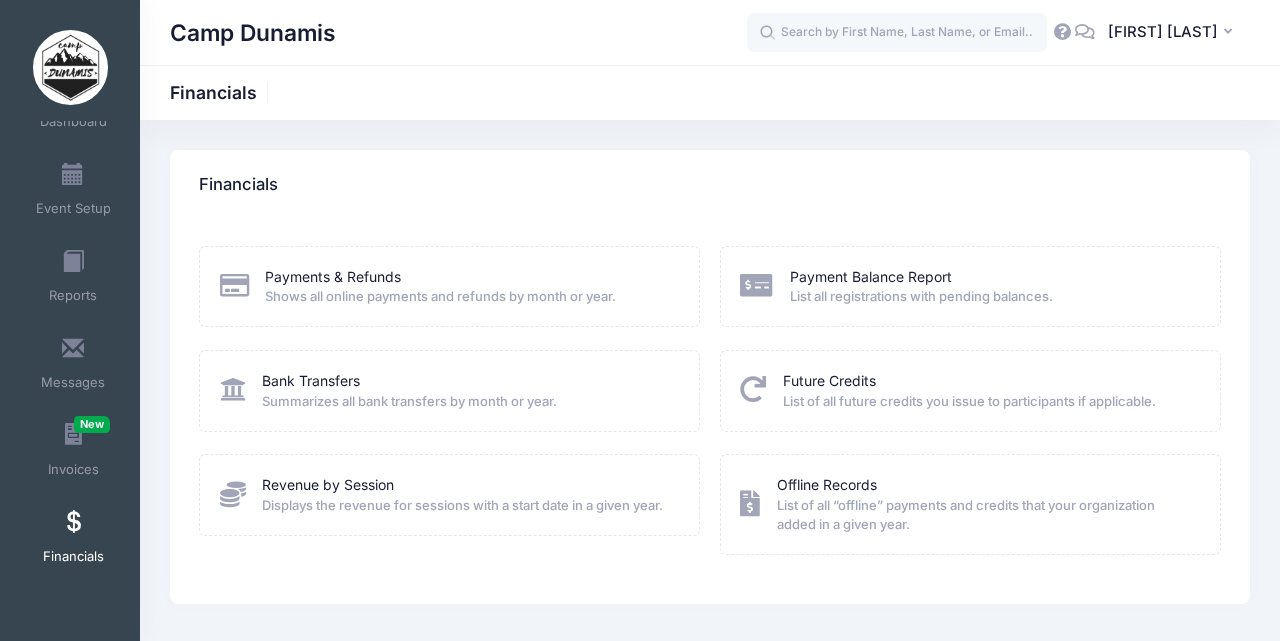 click on "Offline Records List of all “offline” payments and credits that your organization added in a given year." at bounding box center (970, 504) 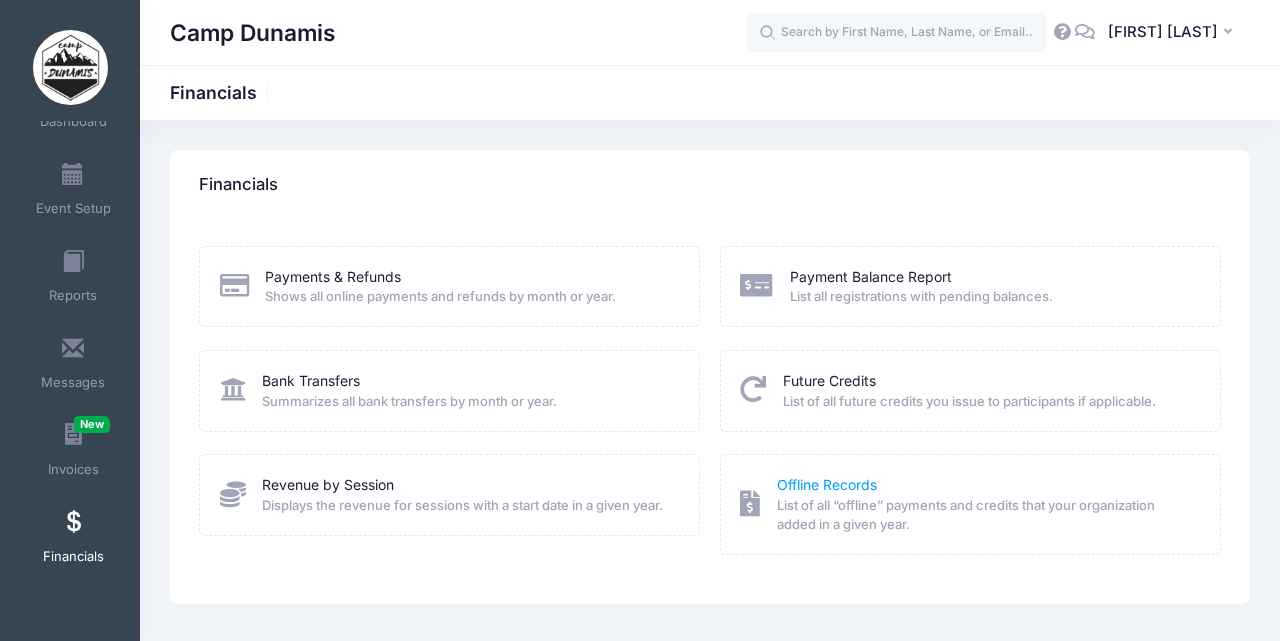 click on "Offline Records" at bounding box center (827, 484) 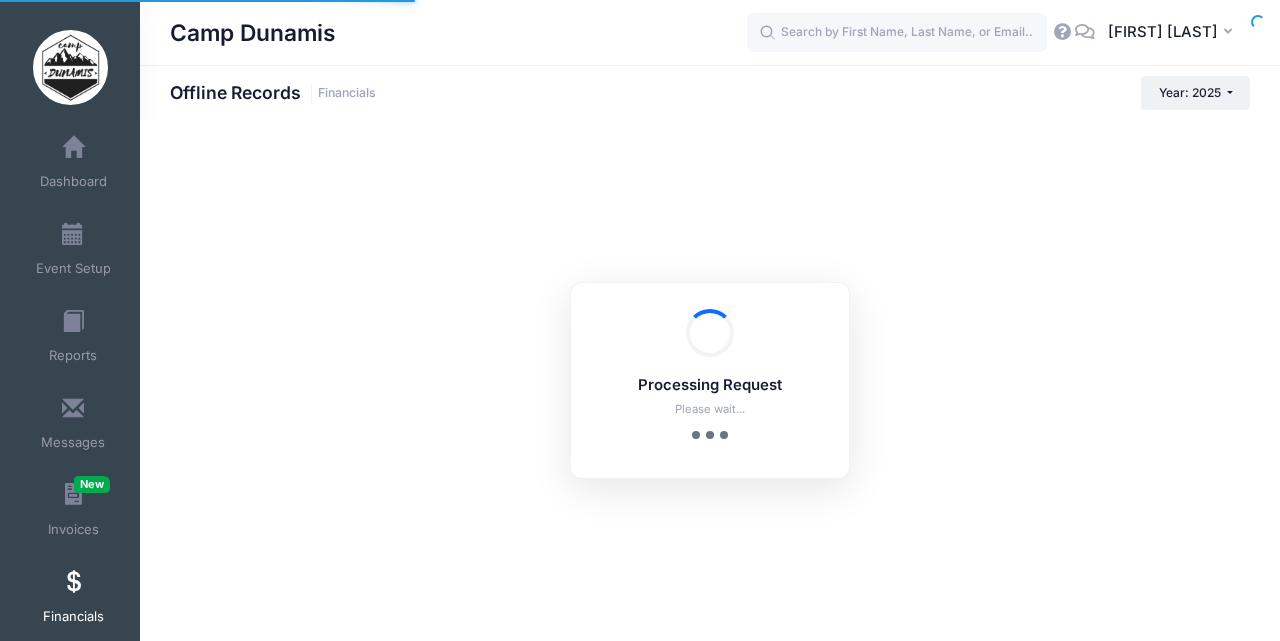 scroll, scrollTop: 0, scrollLeft: 0, axis: both 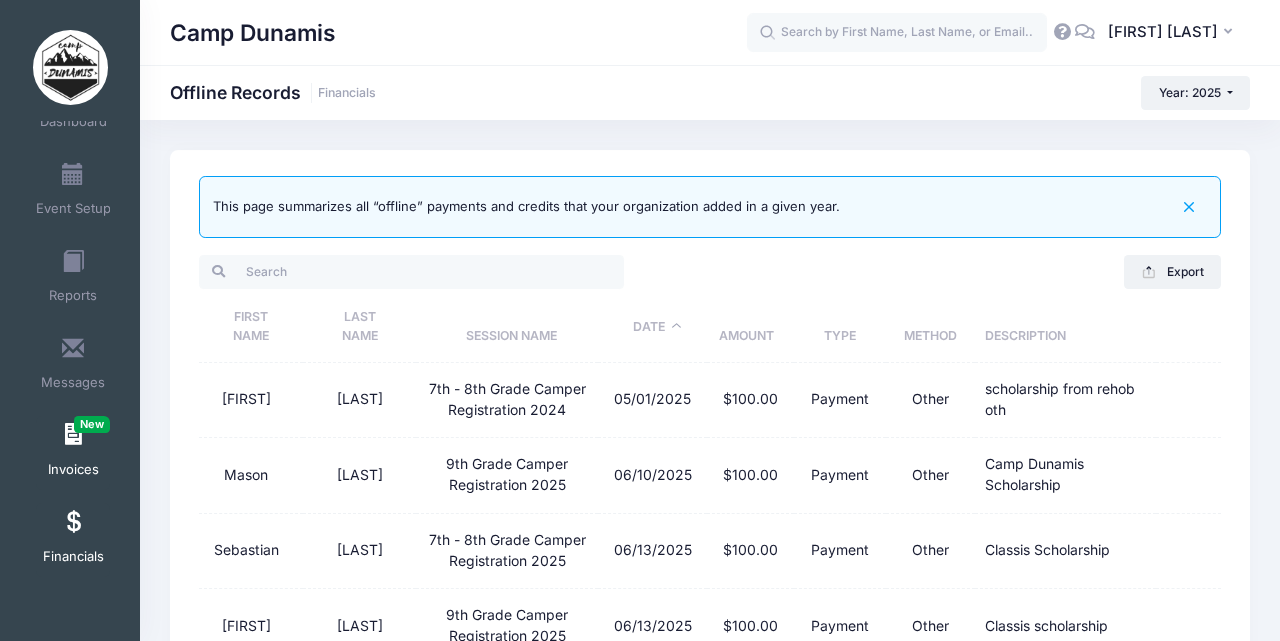 click at bounding box center [73, 435] 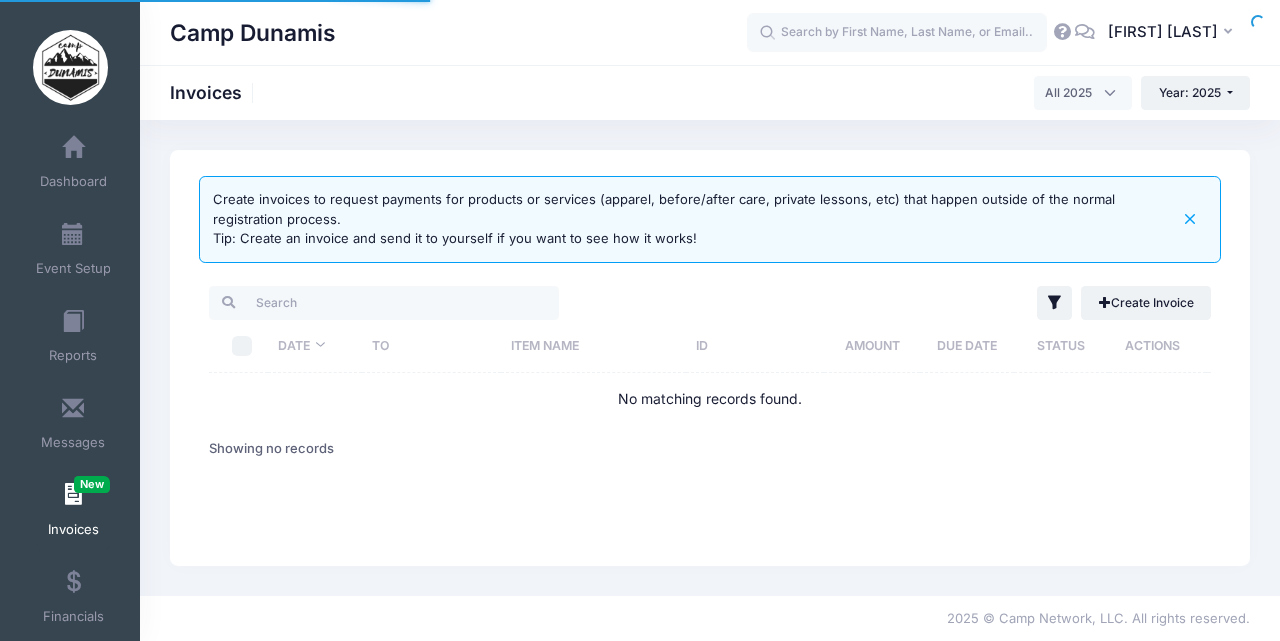 select 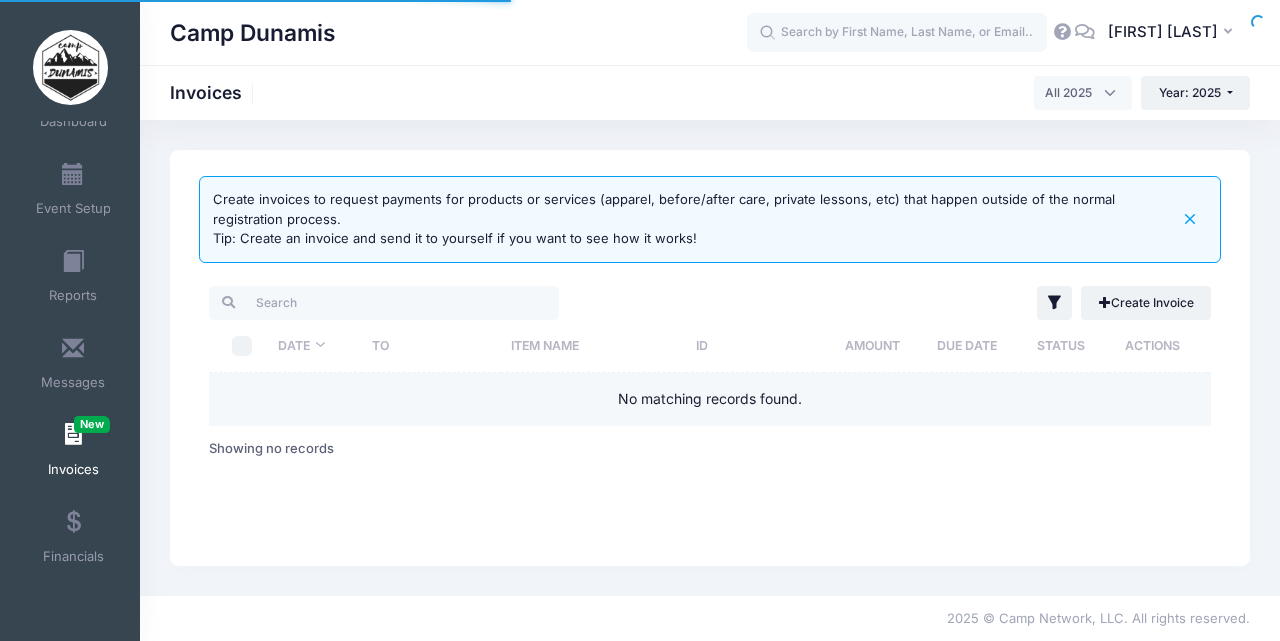 scroll, scrollTop: 0, scrollLeft: 0, axis: both 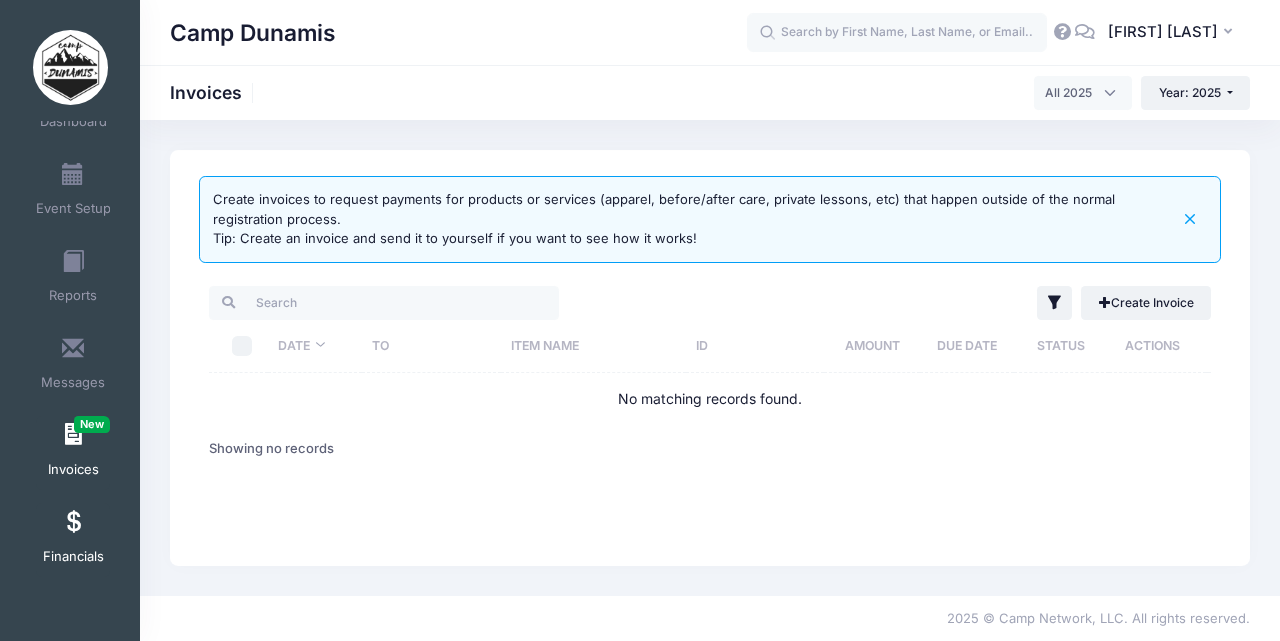 click on "Financials" at bounding box center (73, 540) 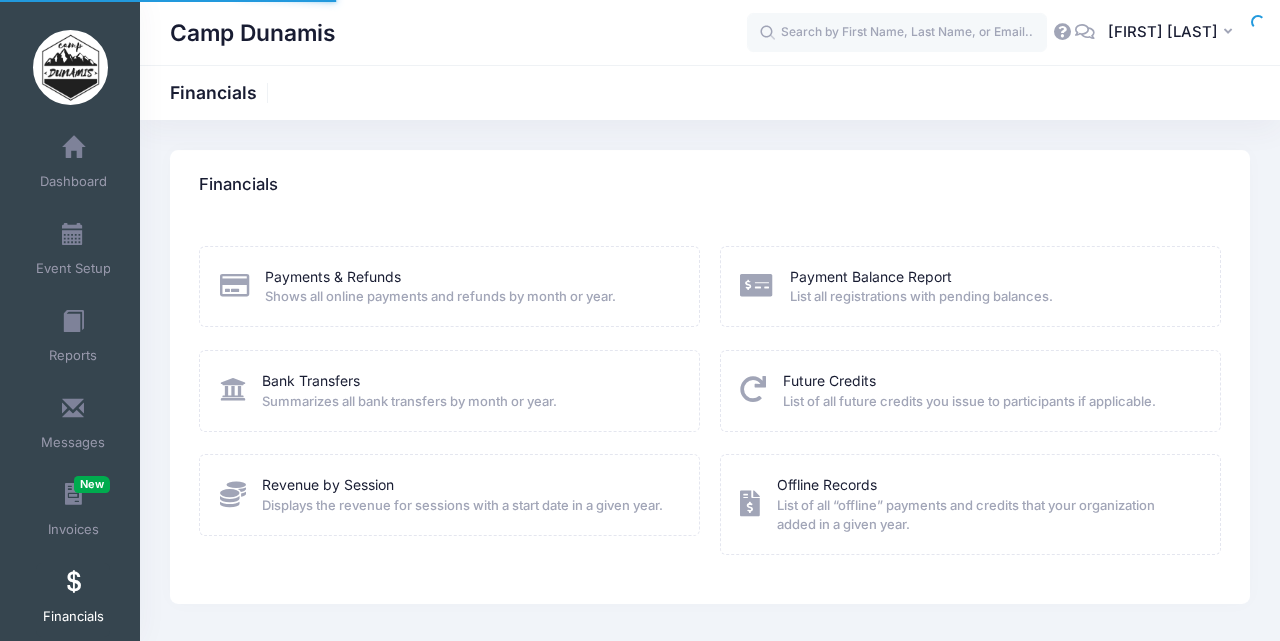 scroll, scrollTop: 0, scrollLeft: 0, axis: both 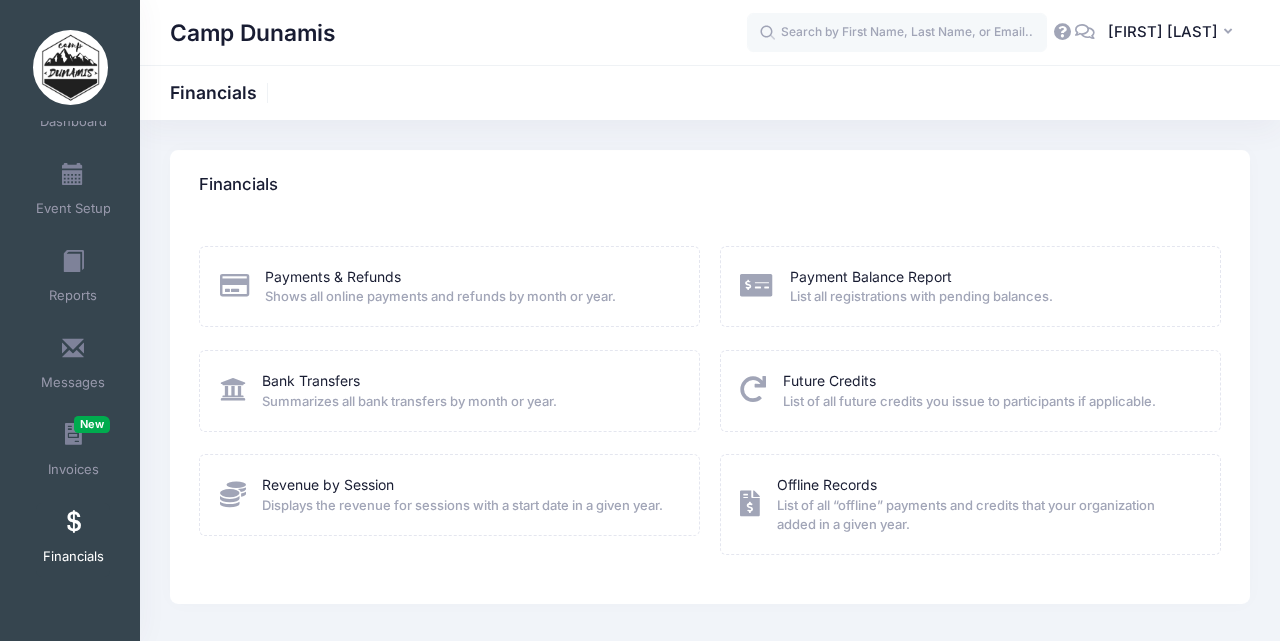 click on "Shows all online payments and refunds by month or year." at bounding box center [440, 297] 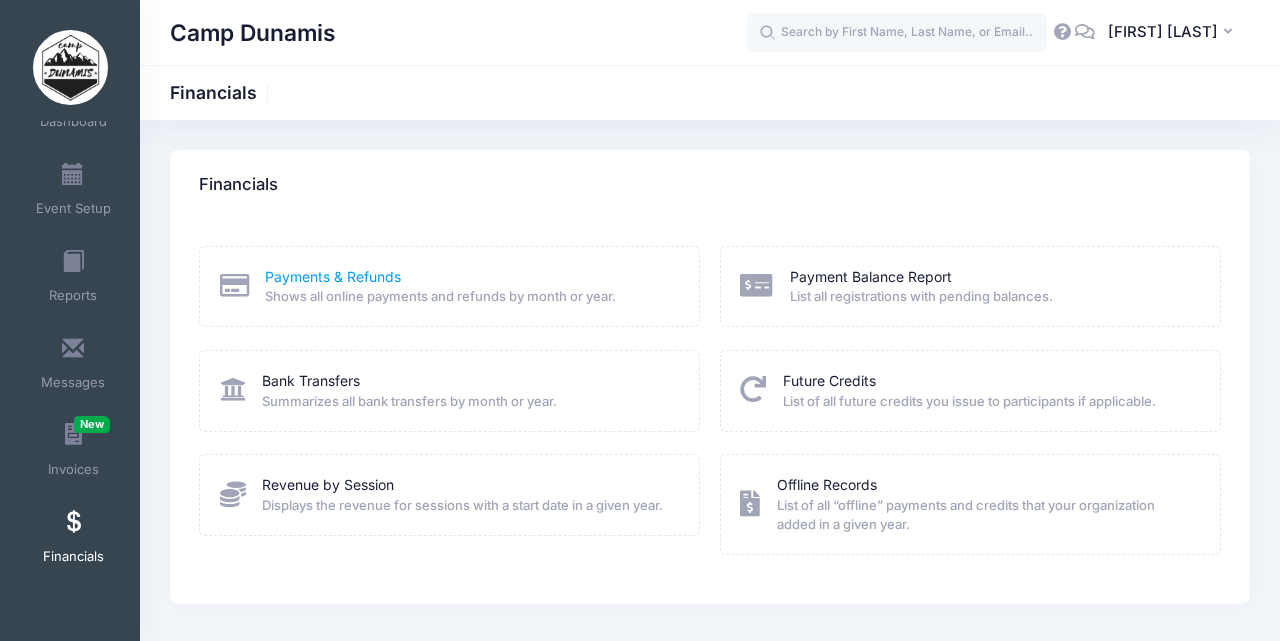 click on "Payments & Refunds" at bounding box center [333, 276] 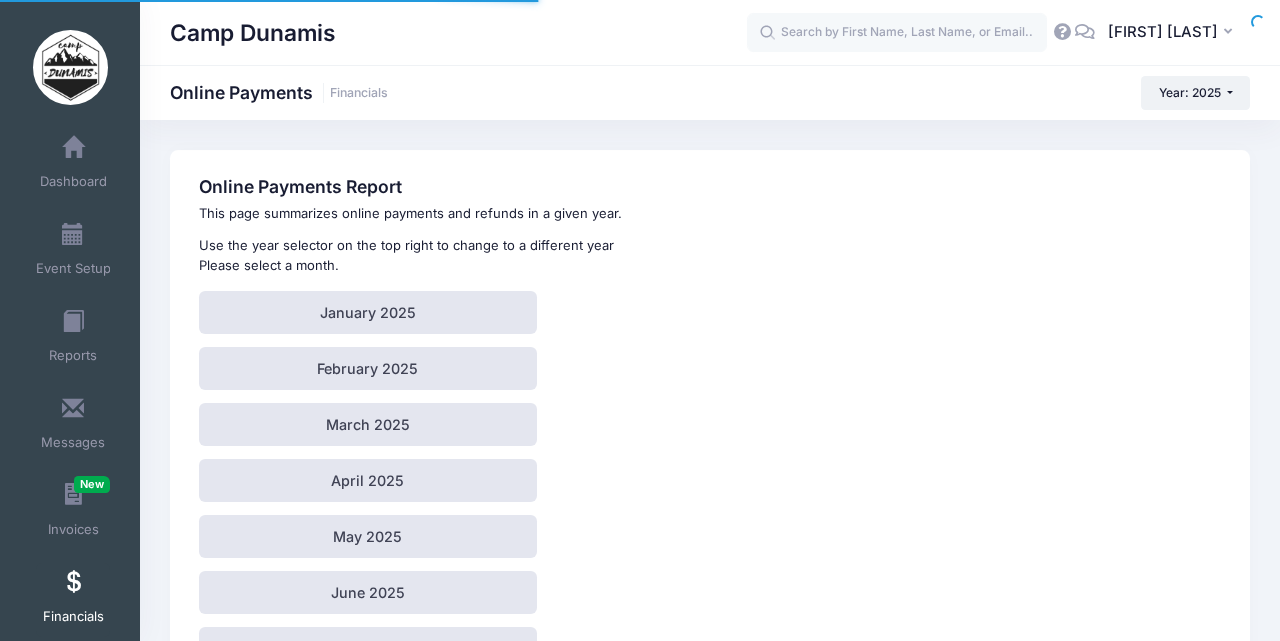 scroll, scrollTop: 0, scrollLeft: 0, axis: both 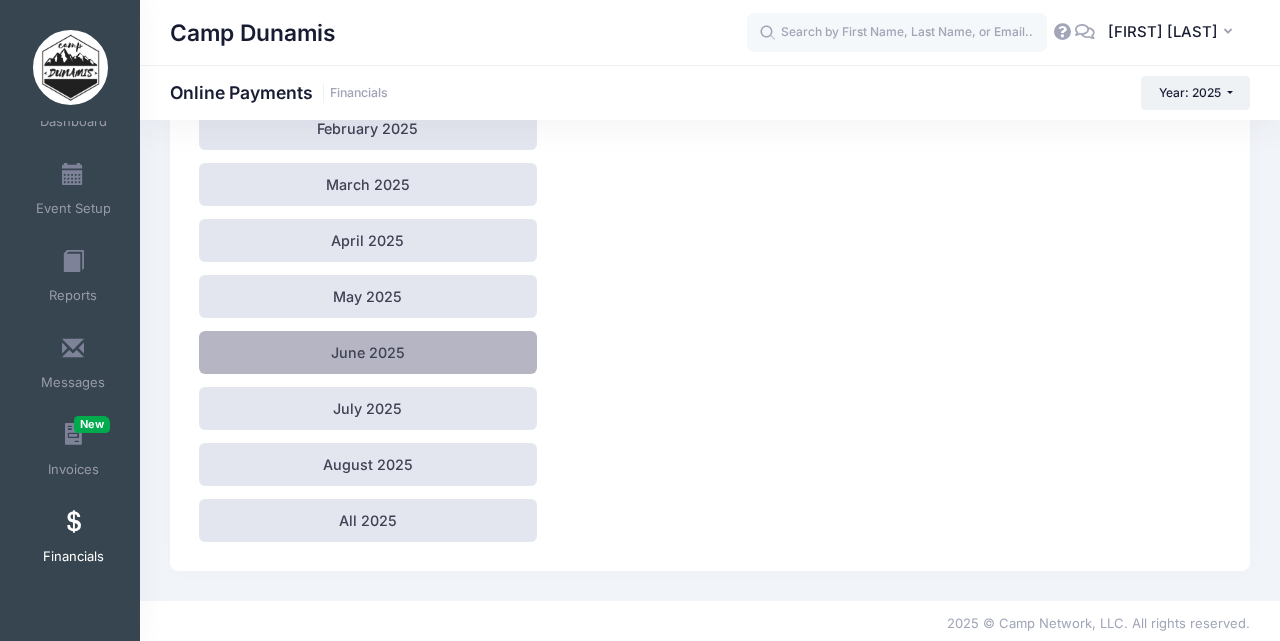click on "June 2025" at bounding box center [367, 352] 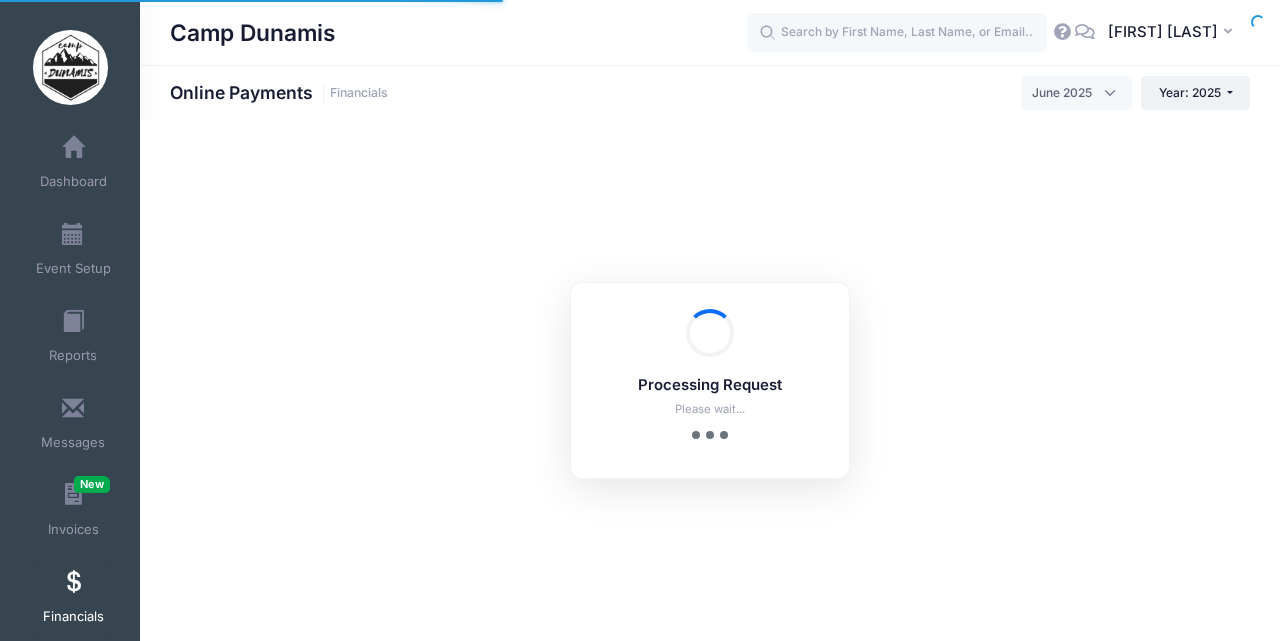 select on "10" 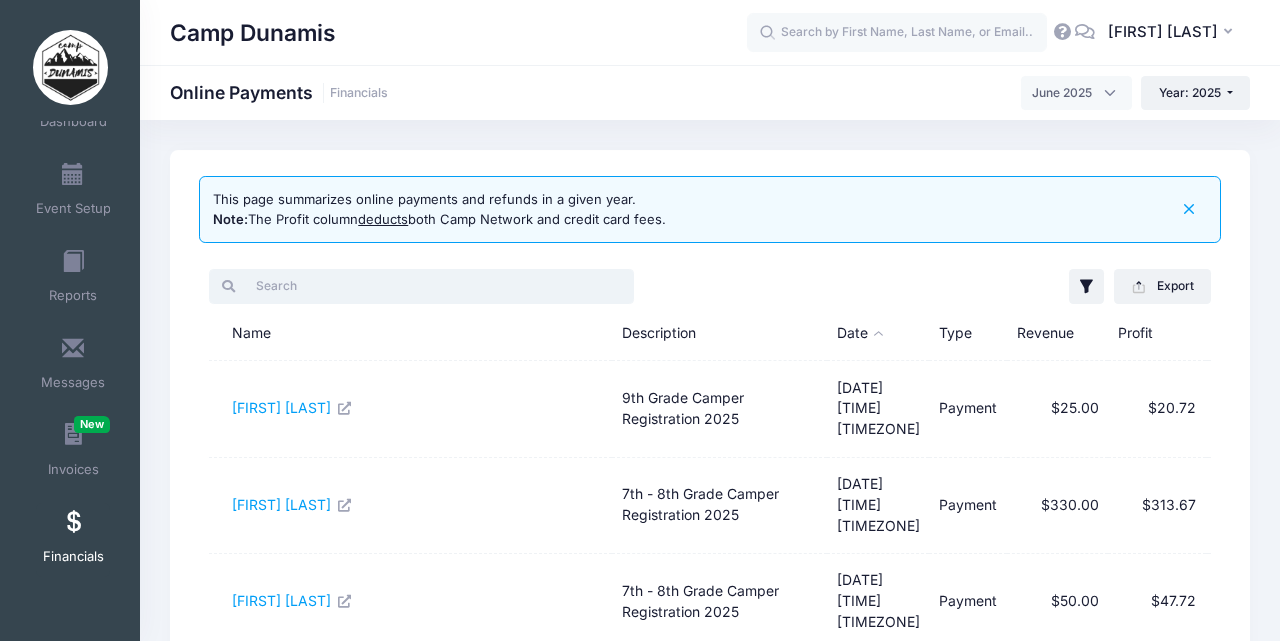 drag, startPoint x: 525, startPoint y: 283, endPoint x: 1010, endPoint y: 286, distance: 485.00928 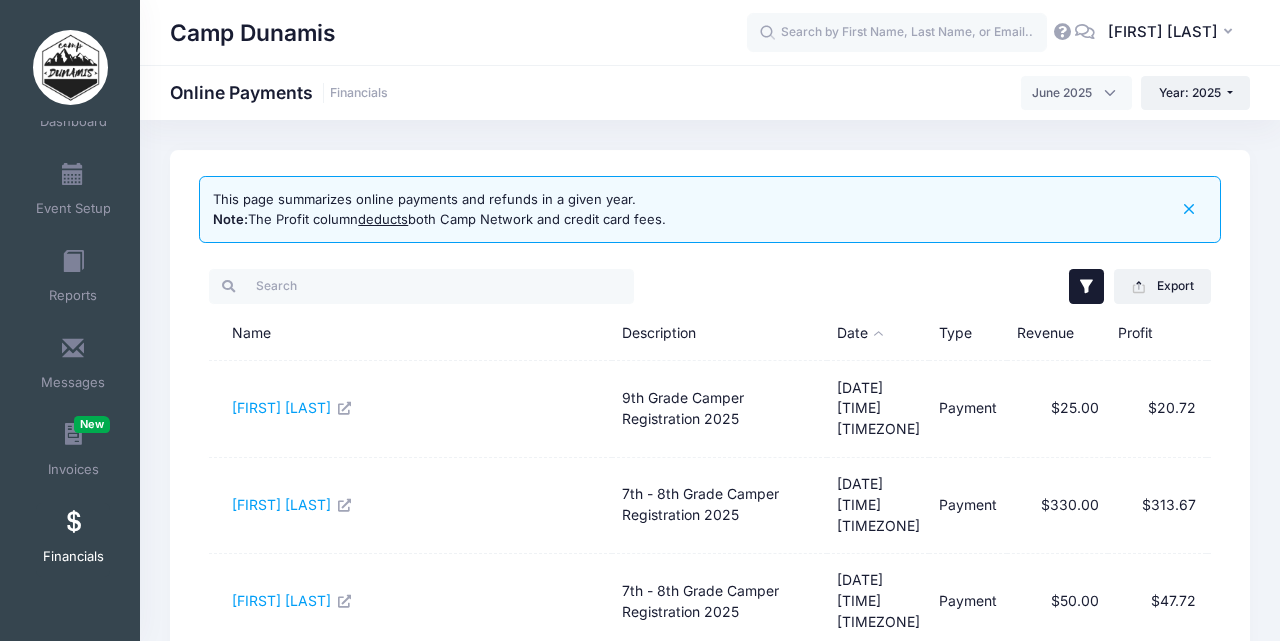 click 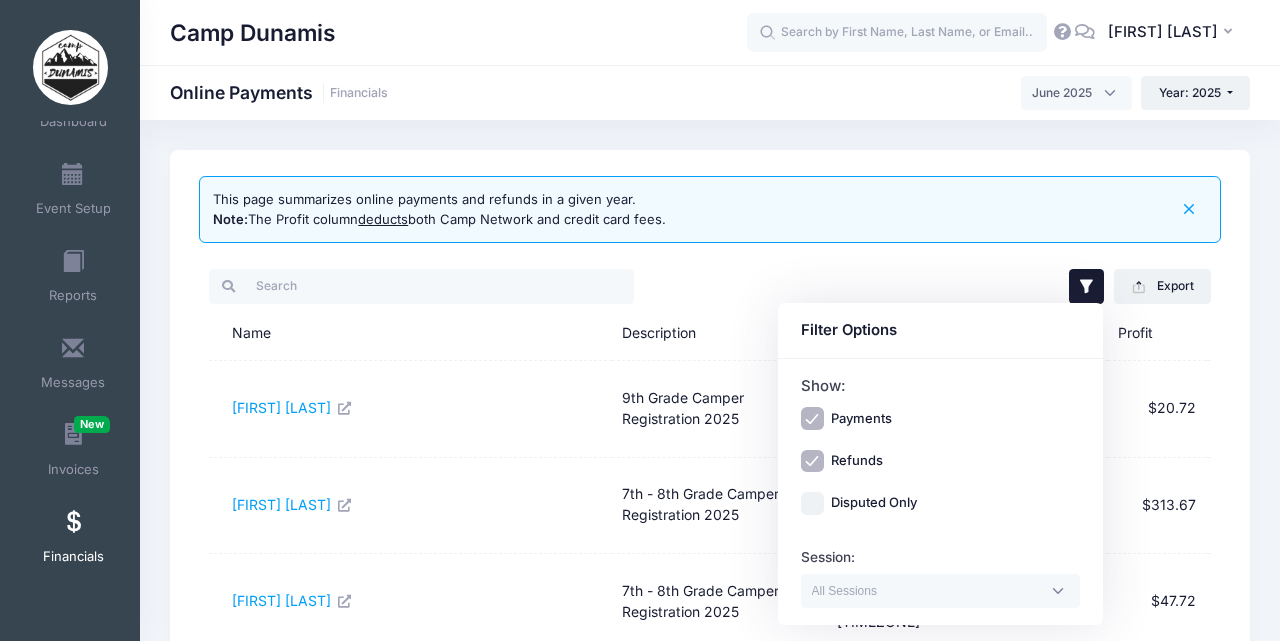 click on "Payments" at bounding box center [812, 418] 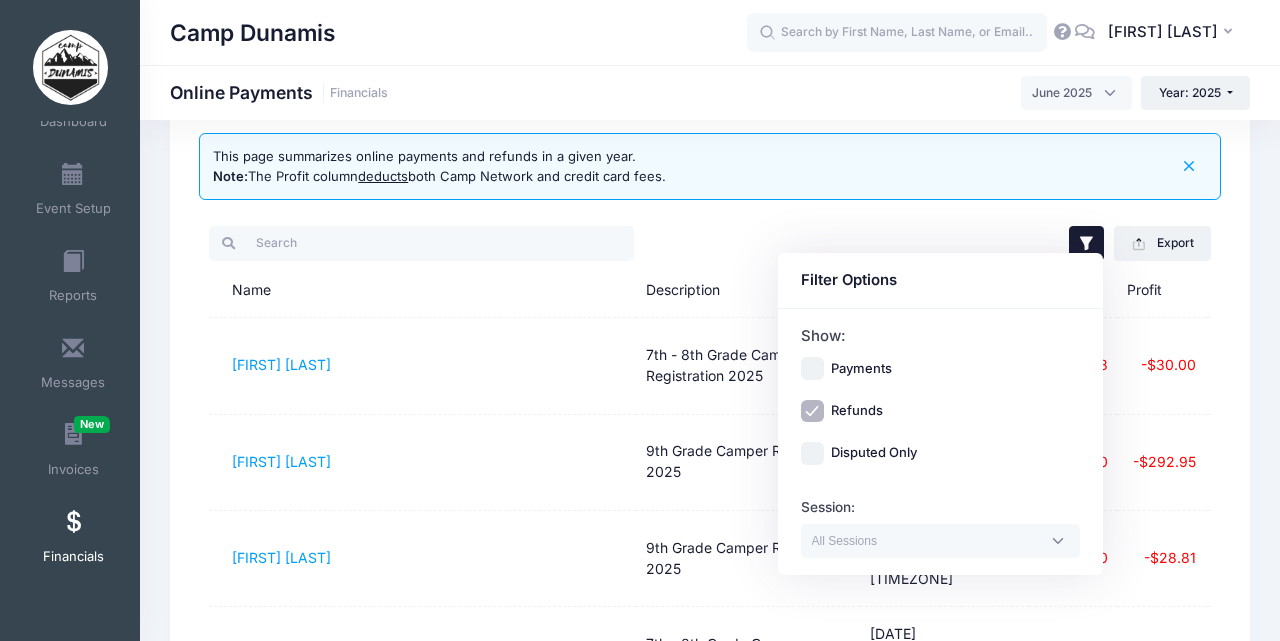scroll, scrollTop: 74, scrollLeft: 0, axis: vertical 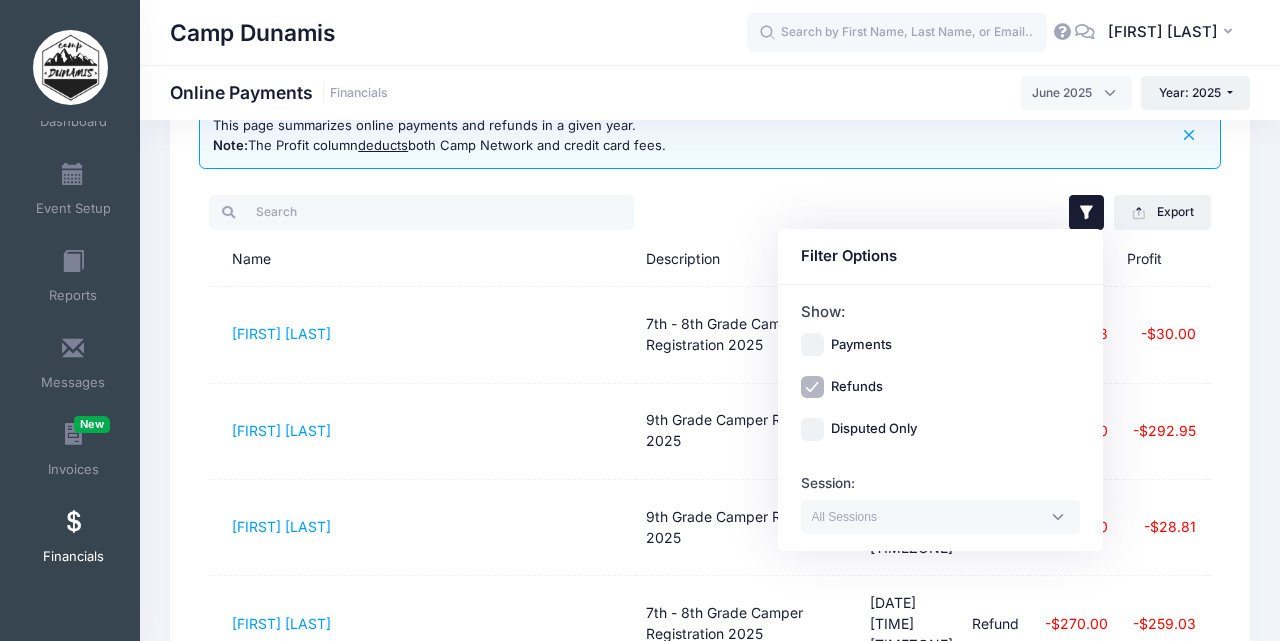 click on "Filter Options
Show:
Payments
Refunds
Disputed Only
Session:
7th - 8th Grade Camper Registration 2025 9th Grade Camper Registration 2025
Export
Excel CSV Print
All" at bounding box center (710, 560) 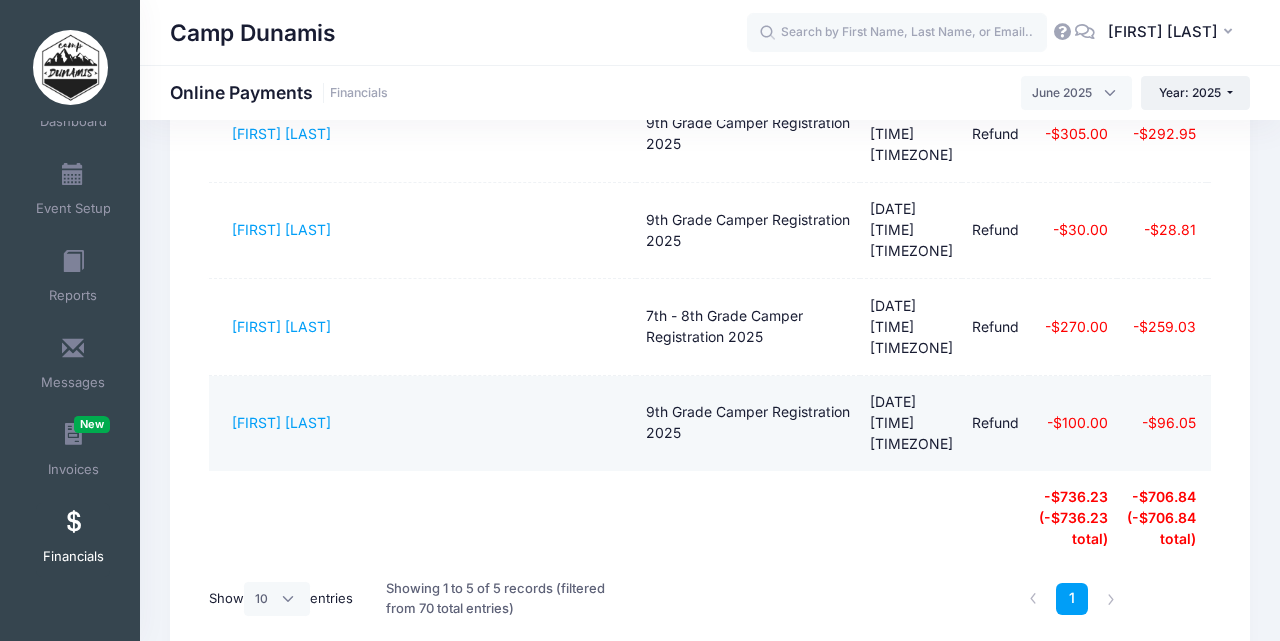 scroll, scrollTop: 390, scrollLeft: 0, axis: vertical 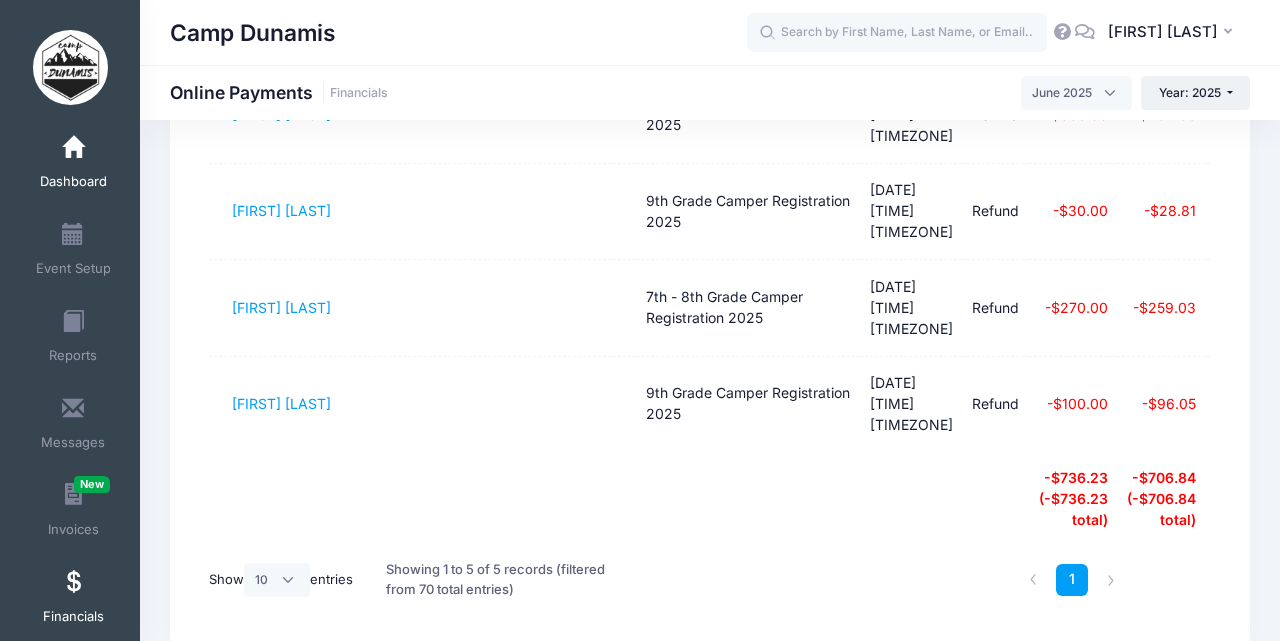 click at bounding box center [73, 148] 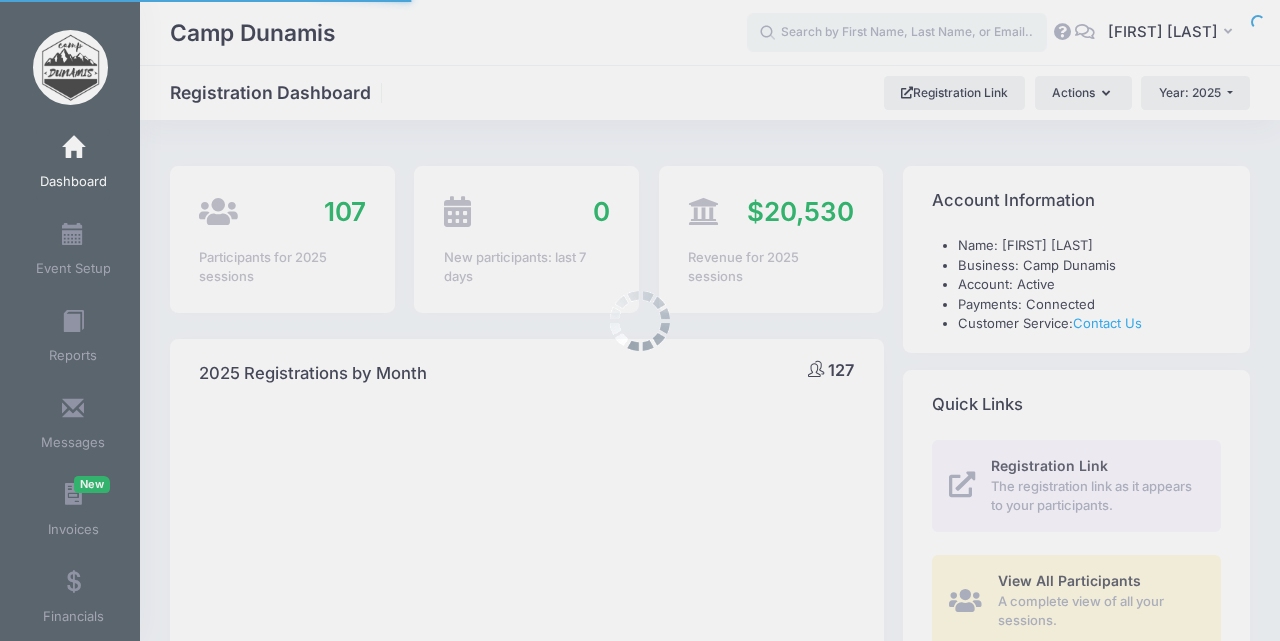 select 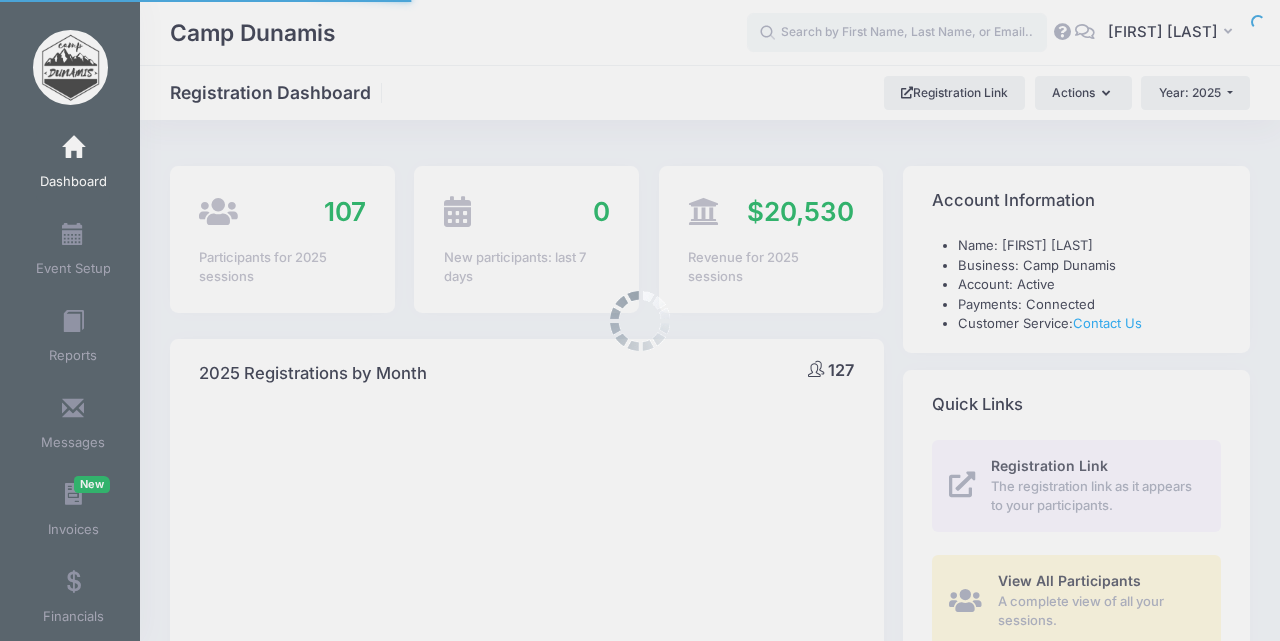 scroll, scrollTop: 0, scrollLeft: 0, axis: both 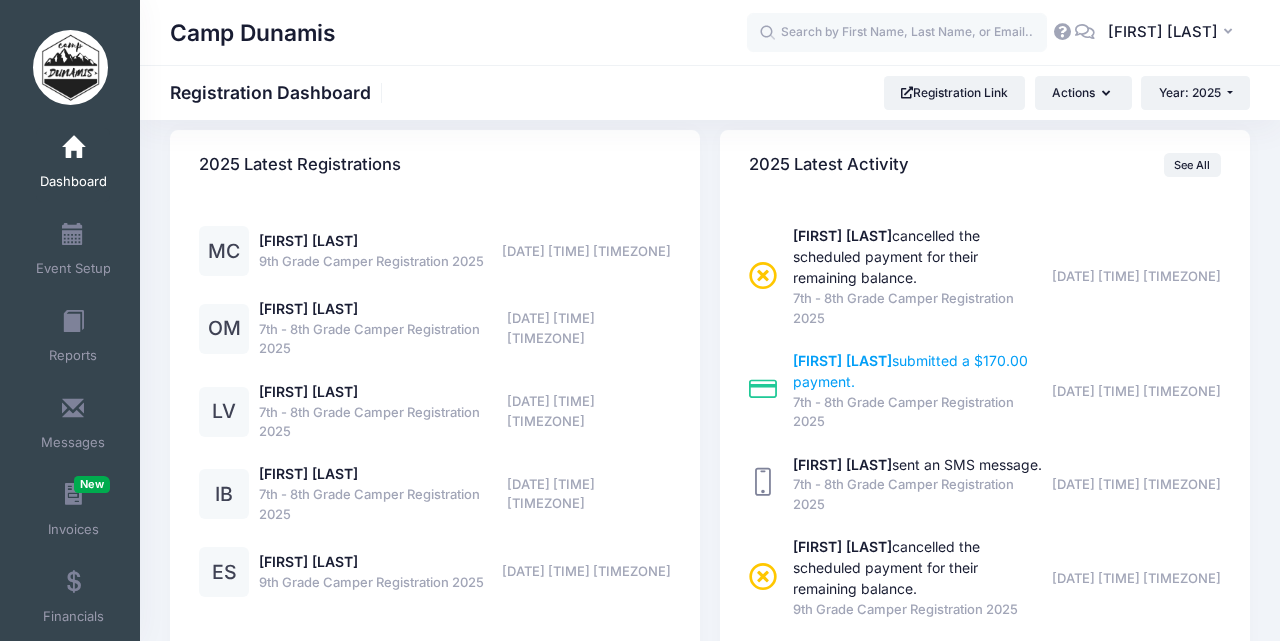 click on "[FIRST] [LAST]" at bounding box center (842, 360) 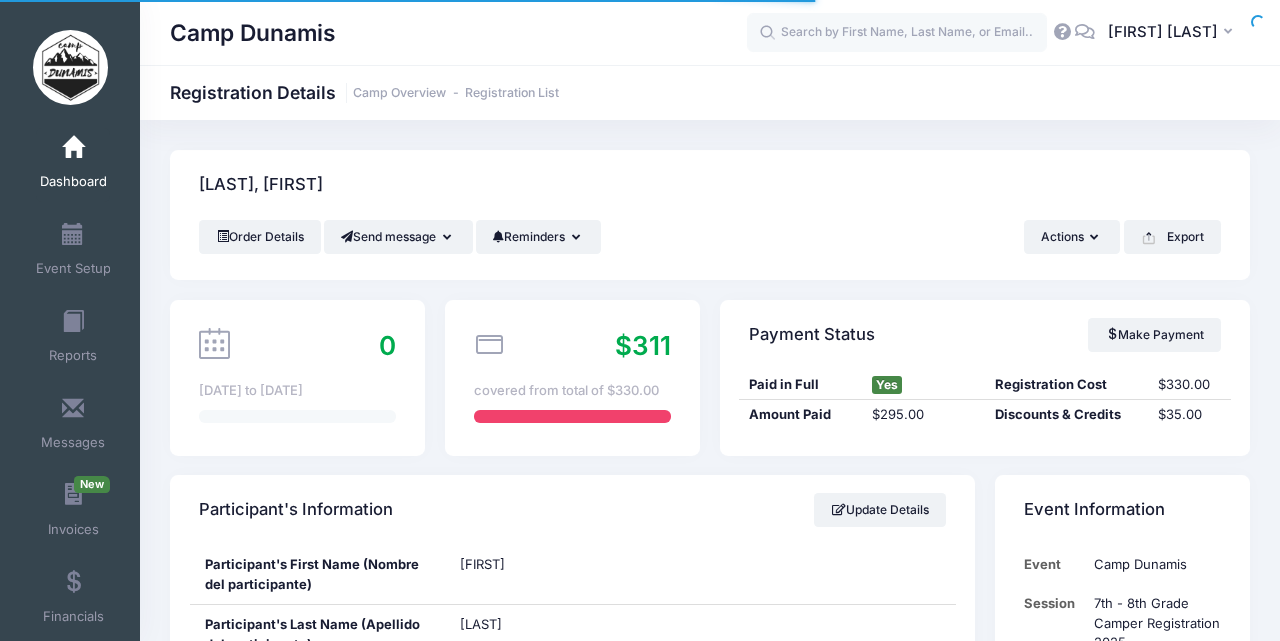 scroll, scrollTop: 0, scrollLeft: 0, axis: both 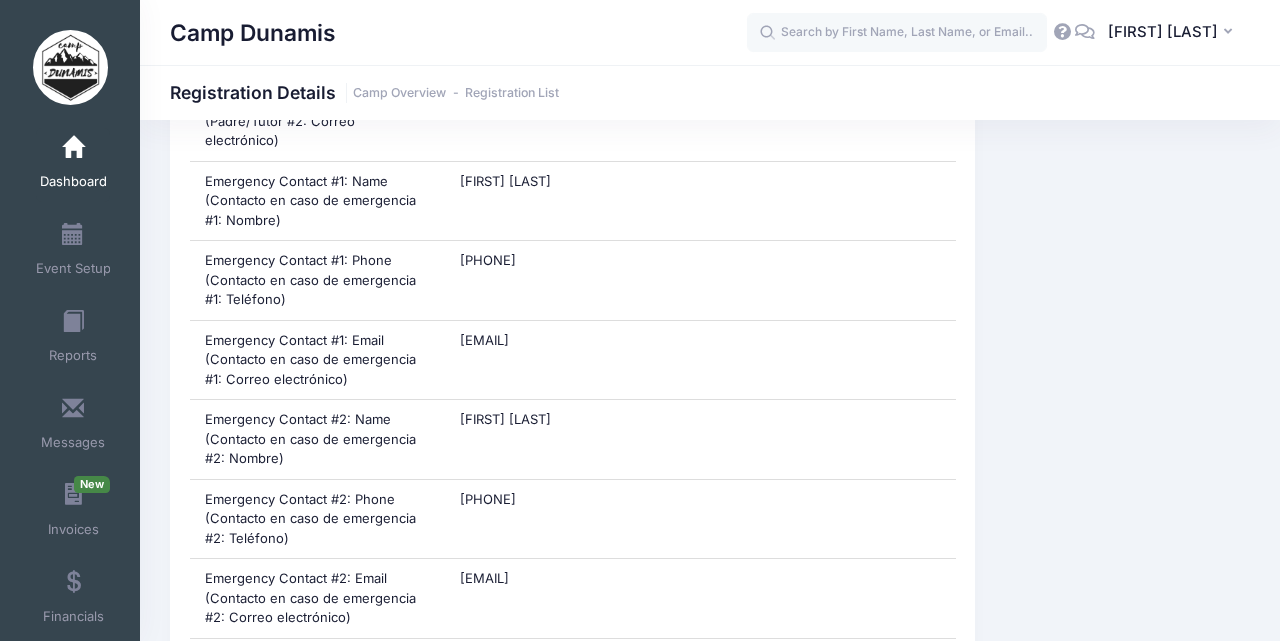 click on "Dashboard" at bounding box center [73, 165] 